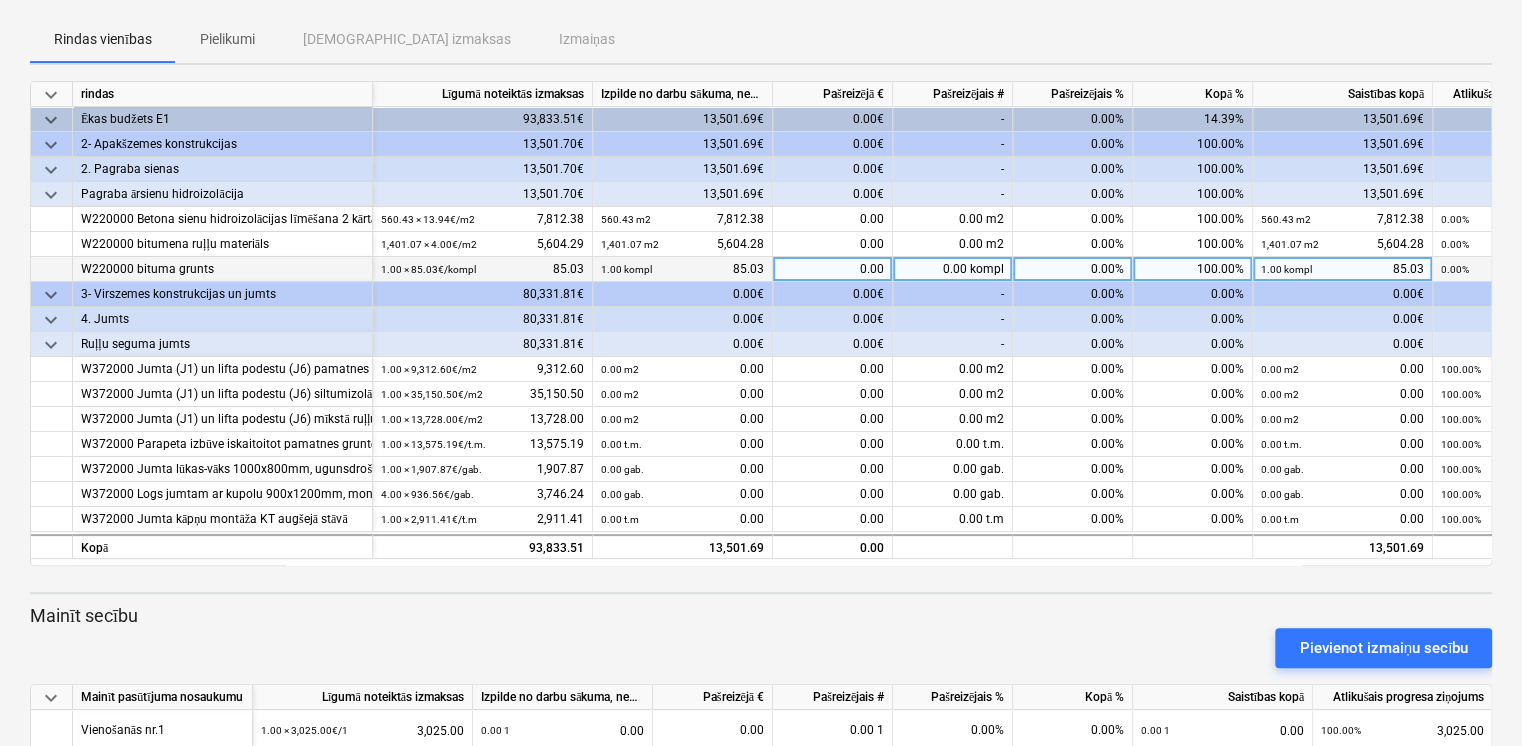 scroll, scrollTop: 80, scrollLeft: 0, axis: vertical 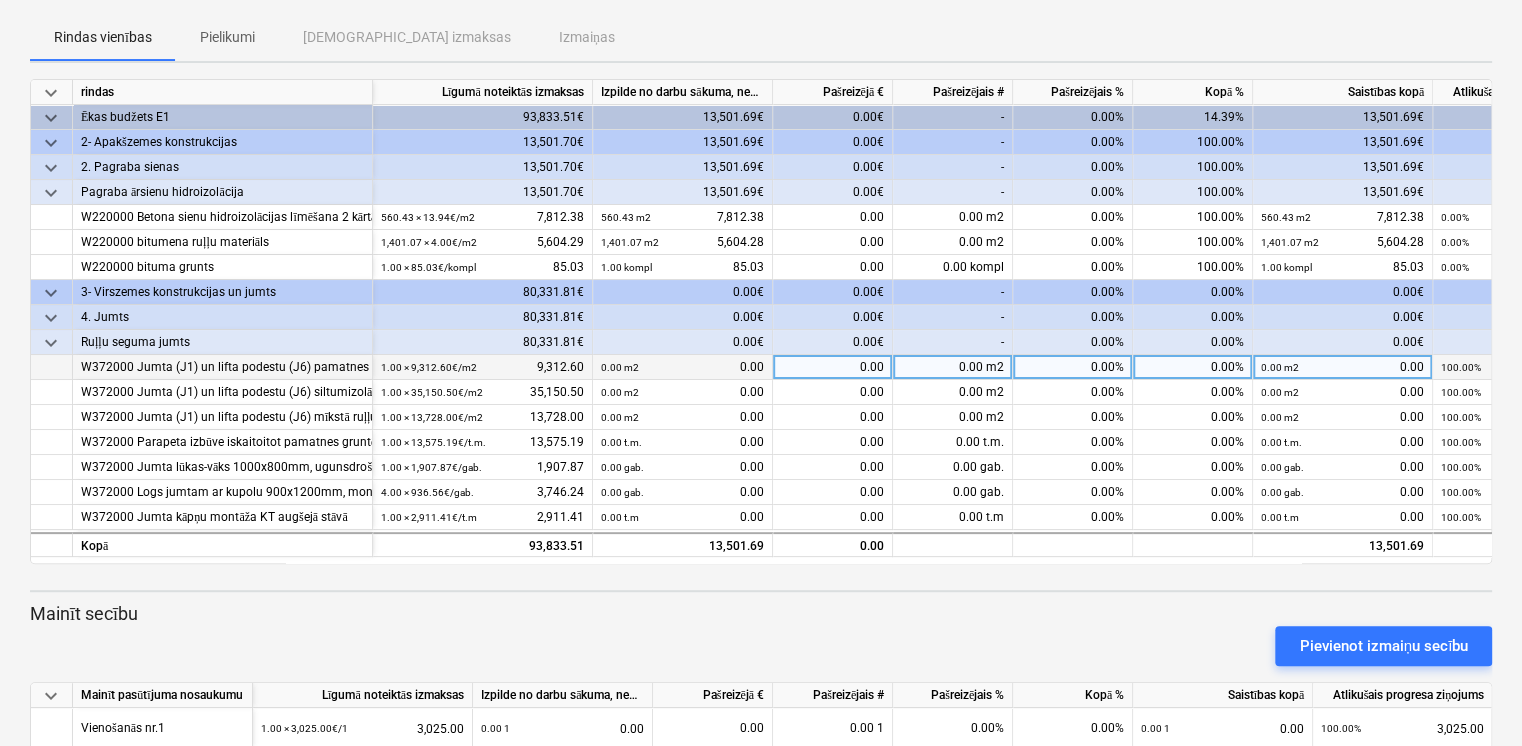 click on "0.00" at bounding box center [833, 367] 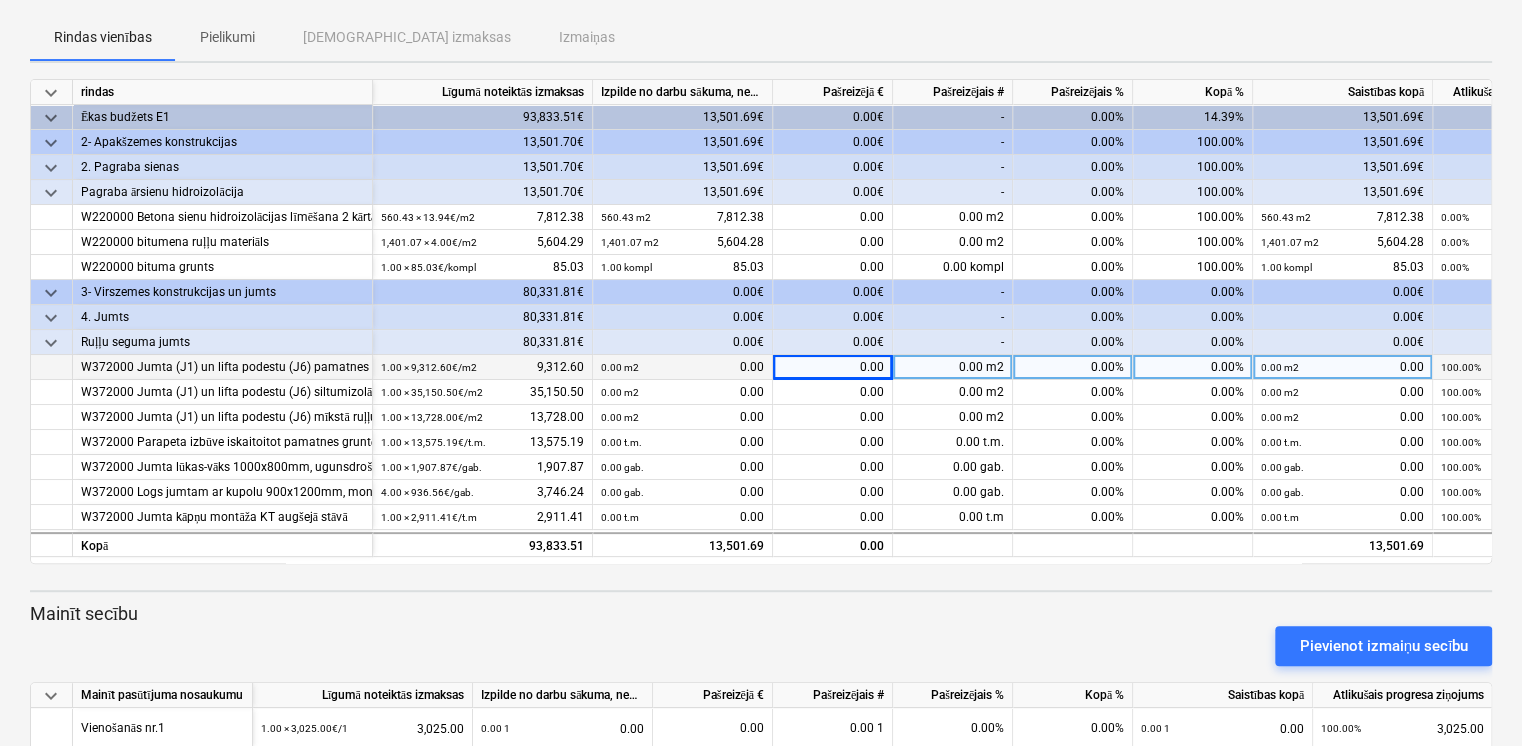 click on "0.00   m2 0.00" at bounding box center [682, 367] 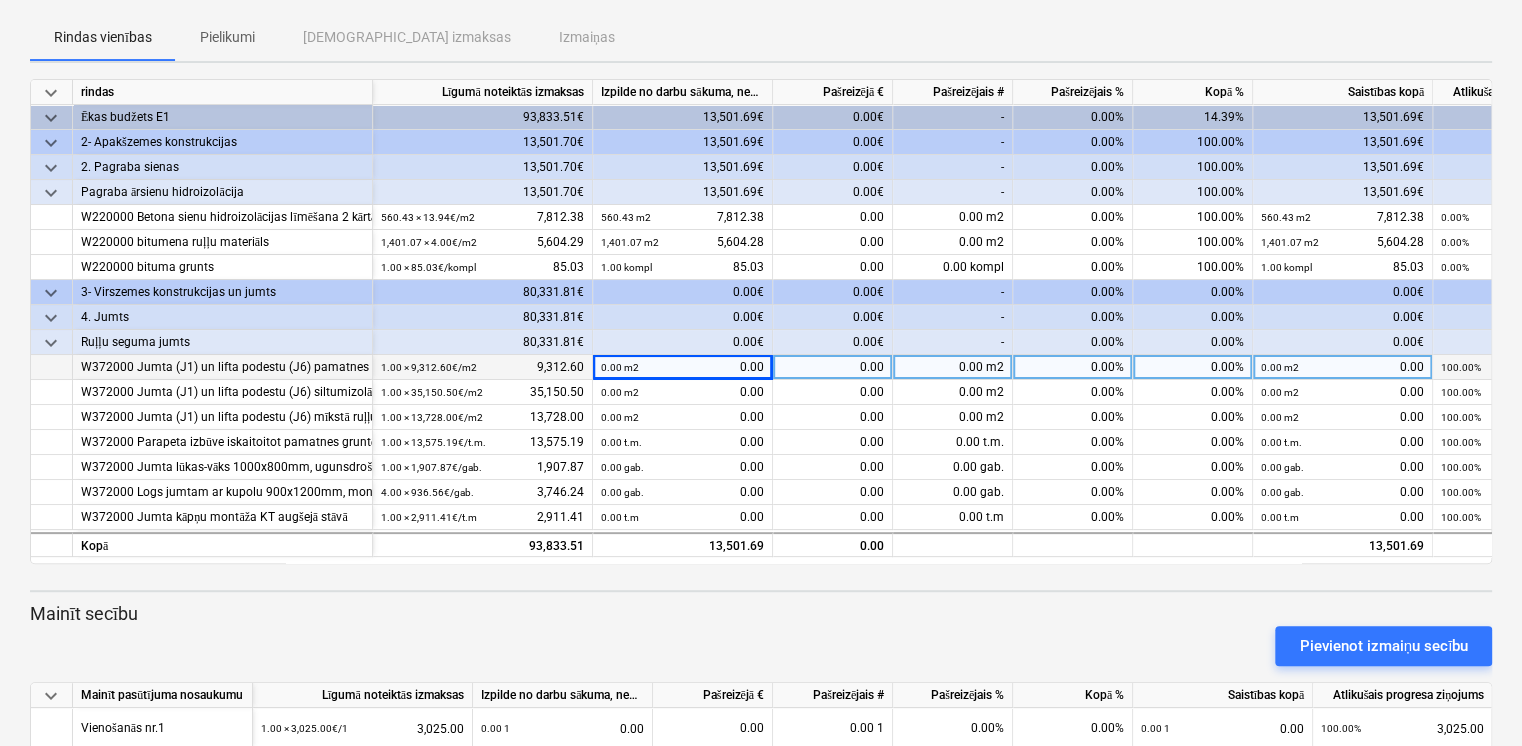 click on "0.00   m2 0.00" at bounding box center (682, 367) 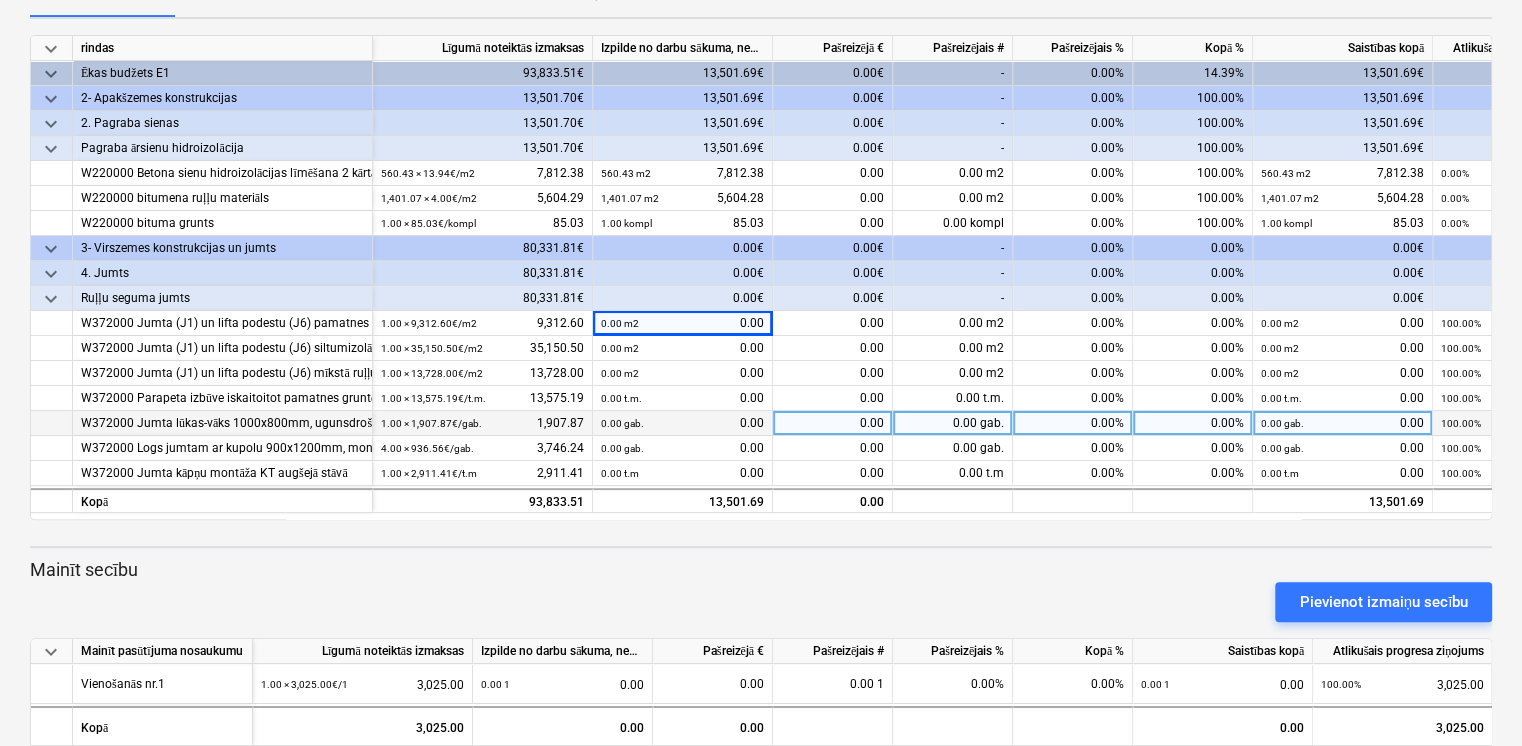 scroll, scrollTop: 280, scrollLeft: 0, axis: vertical 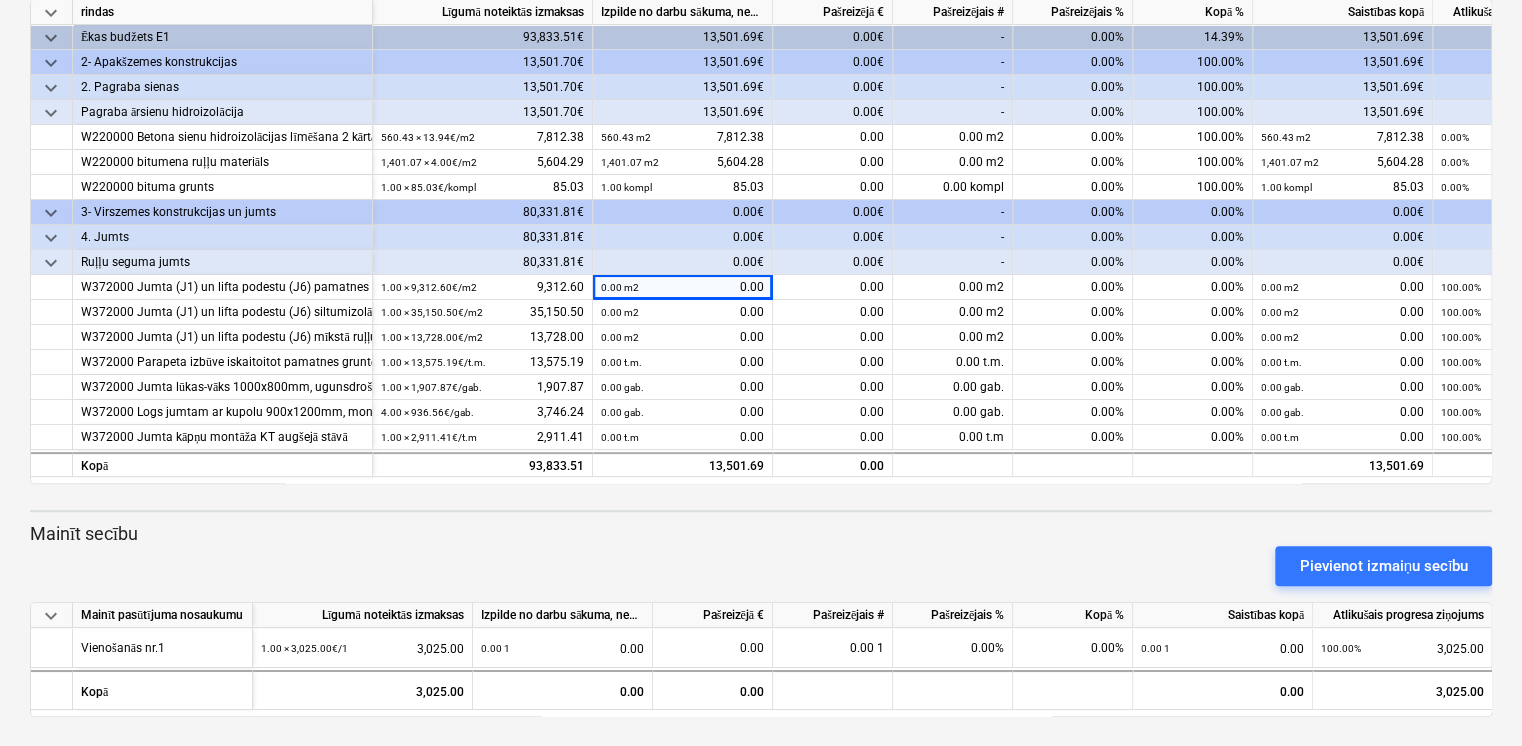 click on "keyboard_arrow_down rindas Līgumā noteiktās izmaksas Izpilde no darbu sākuma, neskaitot kārtējā mēneša izpildi Pašreizējā € Pašreizējais # Pašreizējais % Kopā % Saistības kopā Atlikušais progresa ziņojums keyboard_arrow_down  Ēkas budžets E1  93,833.51€ 13,501.69€ 0.00€ - 0.00% 14.39% 13,501.69€ 80,331.81€ keyboard_arrow_down  2- Apakšzemes konstrukcijas  13,501.70€ 13,501.69€ 0.00€ - 0.00% 100.00% 13,501.69€ 0.00€ keyboard_arrow_down  2. Pagraba sienas  13,501.70€ 13,501.69€ 0.00€ - 0.00% 100.00% 13,501.69€ 0.00€ keyboard_arrow_down  Pagraba ārsienu hidroizolācija  13,501.70€ 13,501.69€ 0.00€ - 0.00% 100.00% 13,501.69€ 0.00€ W220000 Betona sienu hidroizolācijas līmēšana 2 kārtās  560.43   ×   13.94€ / m2 7,812.38 560.43   m2 7,812.38 0.00 0.00   m2 0.00% 100.00% 560.43   m2 7,812.38 0.00% 0.00 W220000 bitumena ruļļu materiāls  1,401.07   ×   4.00€ / m2 5,604.29 1,401.07   m2 5,604.28 0.00 0.00   m2 0.00% 100.00%   m2" at bounding box center [761, 358] 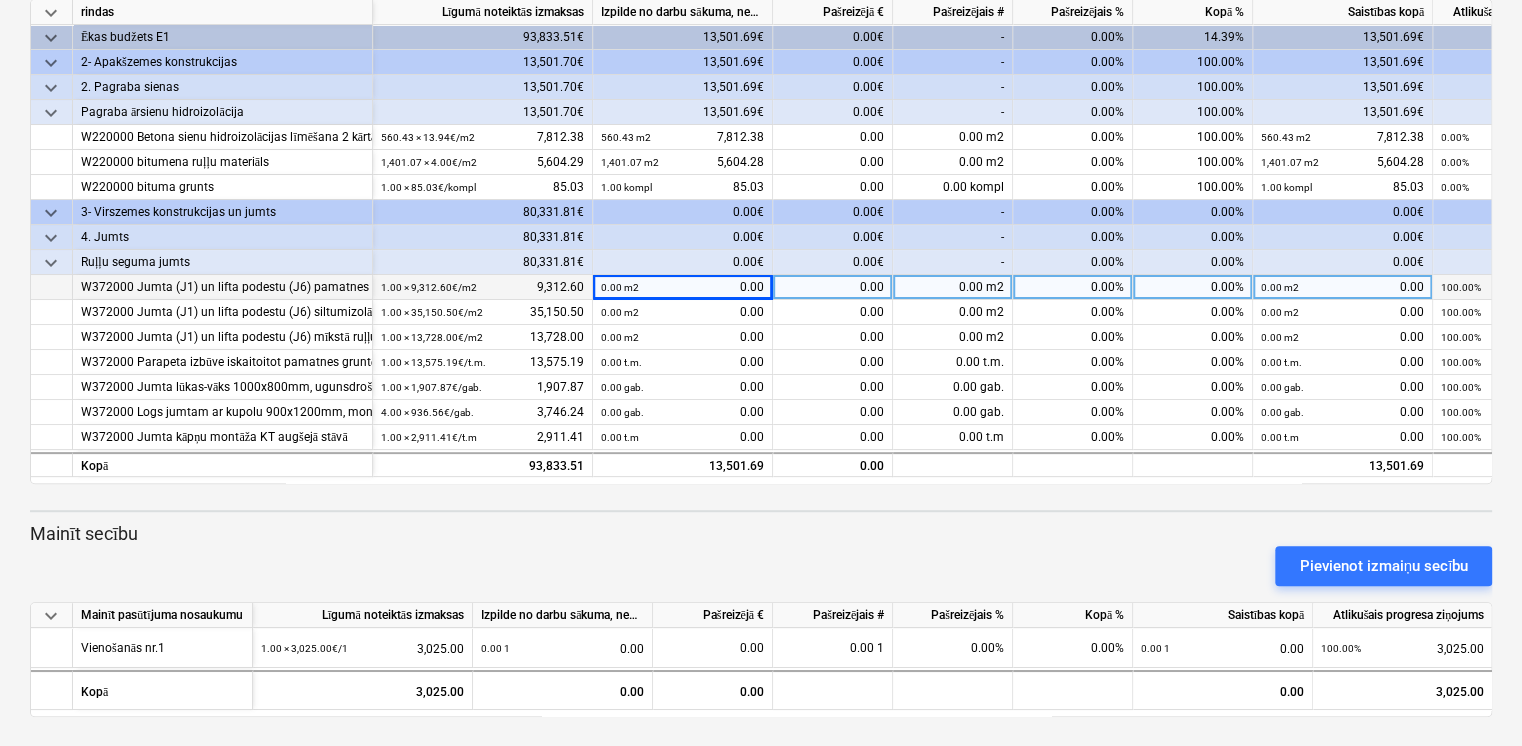 click on "0.00" at bounding box center [833, 287] 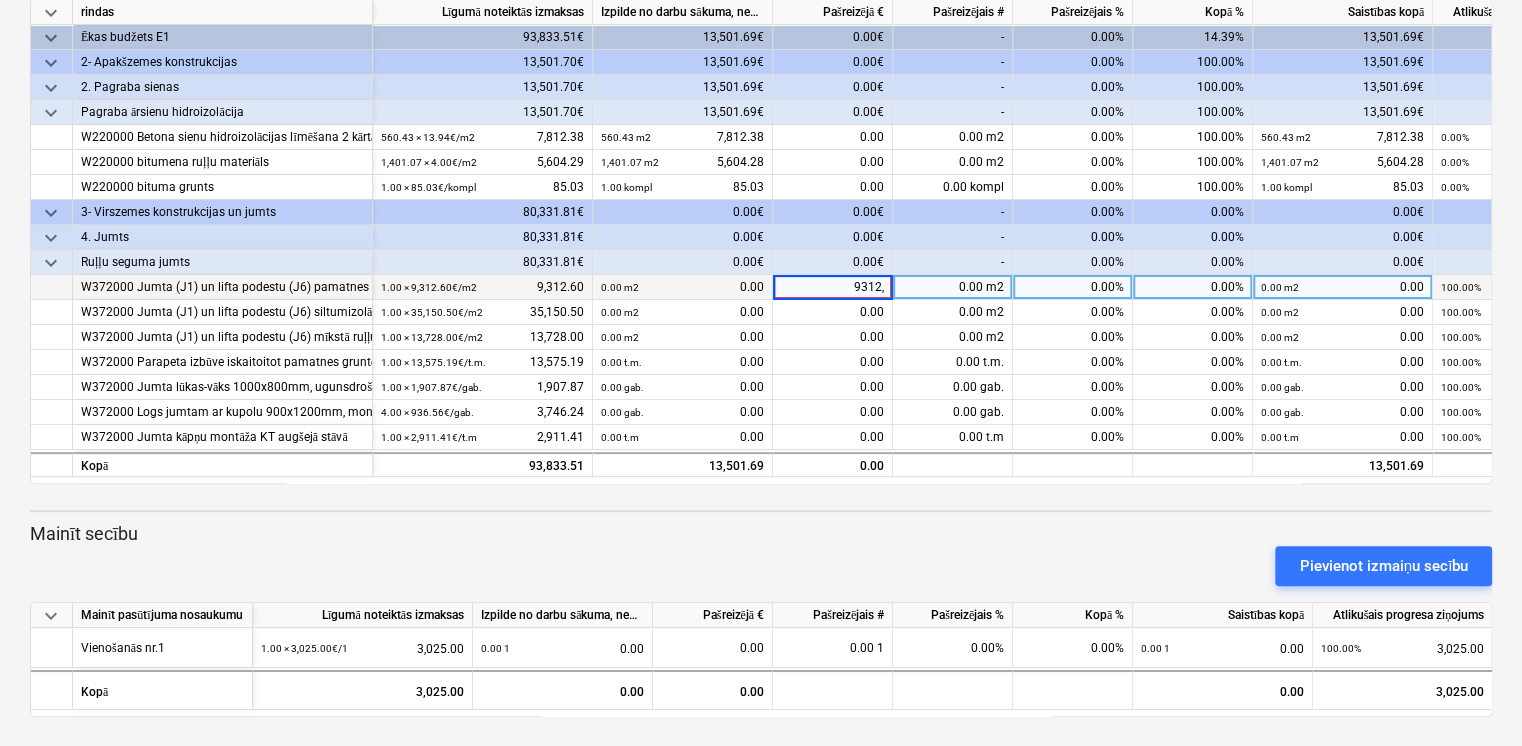 type on "9312,6" 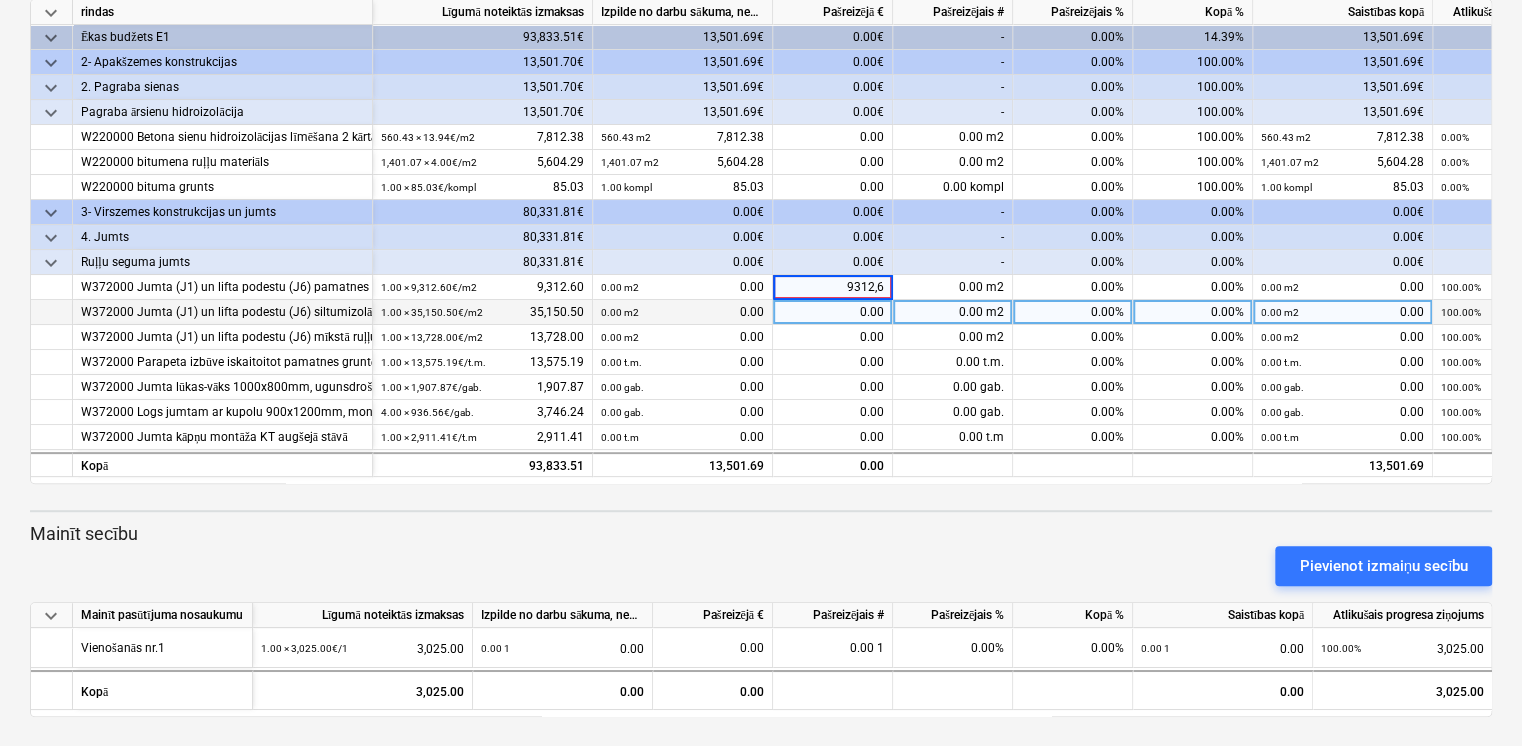 click on "0.00" at bounding box center (833, 312) 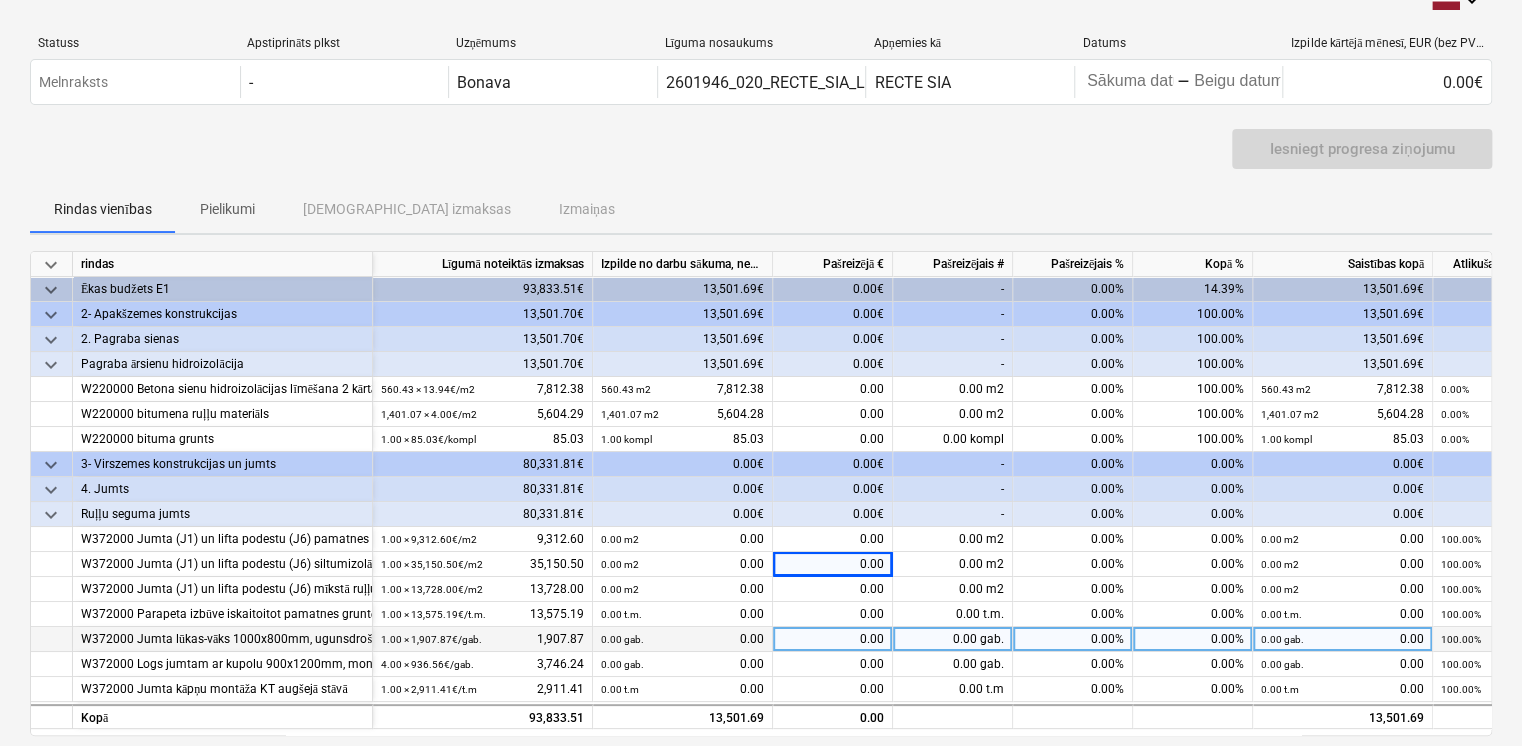 scroll, scrollTop: 0, scrollLeft: 0, axis: both 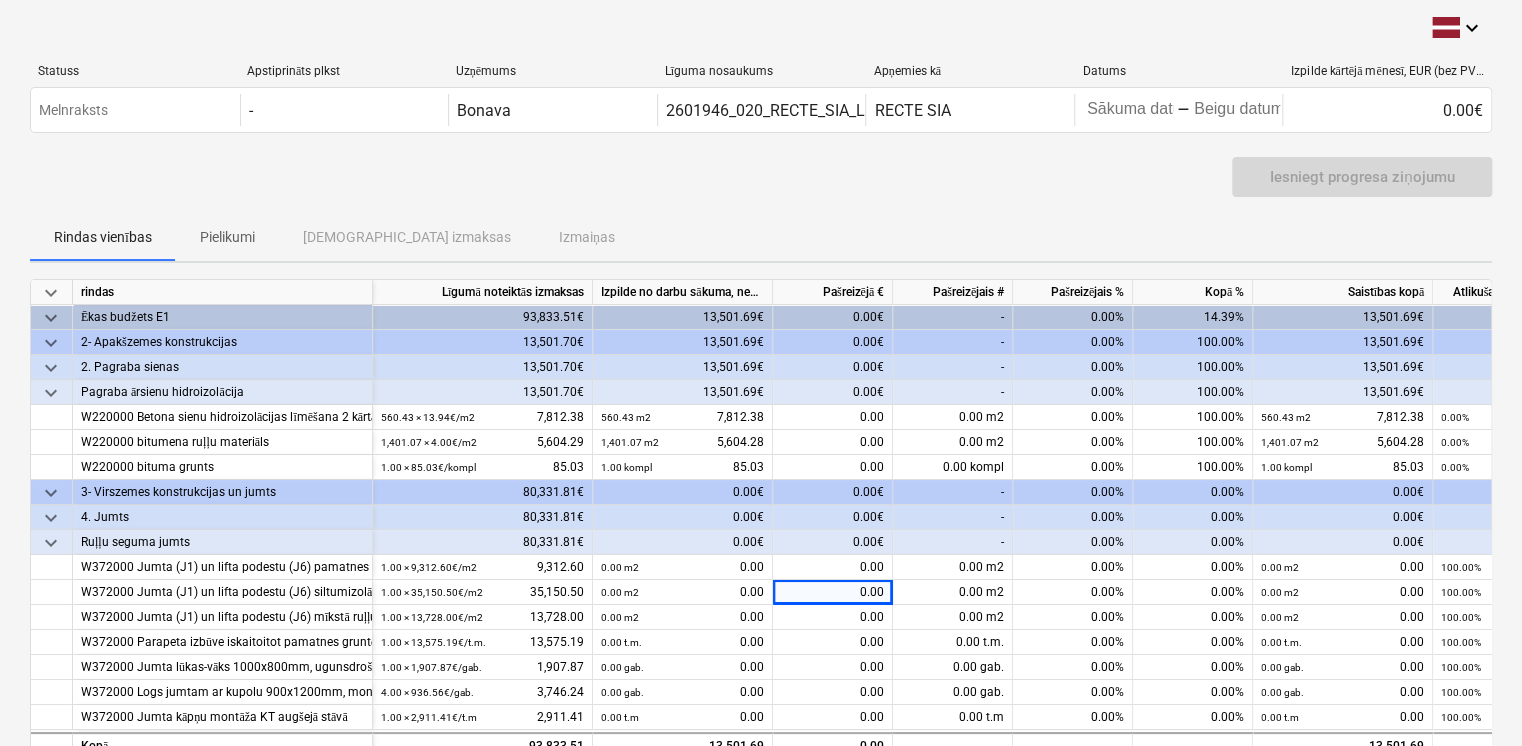 click on "Izpilde no darbu sākuma, neskaitot kārtējā mēneša izpildi" at bounding box center [683, 292] 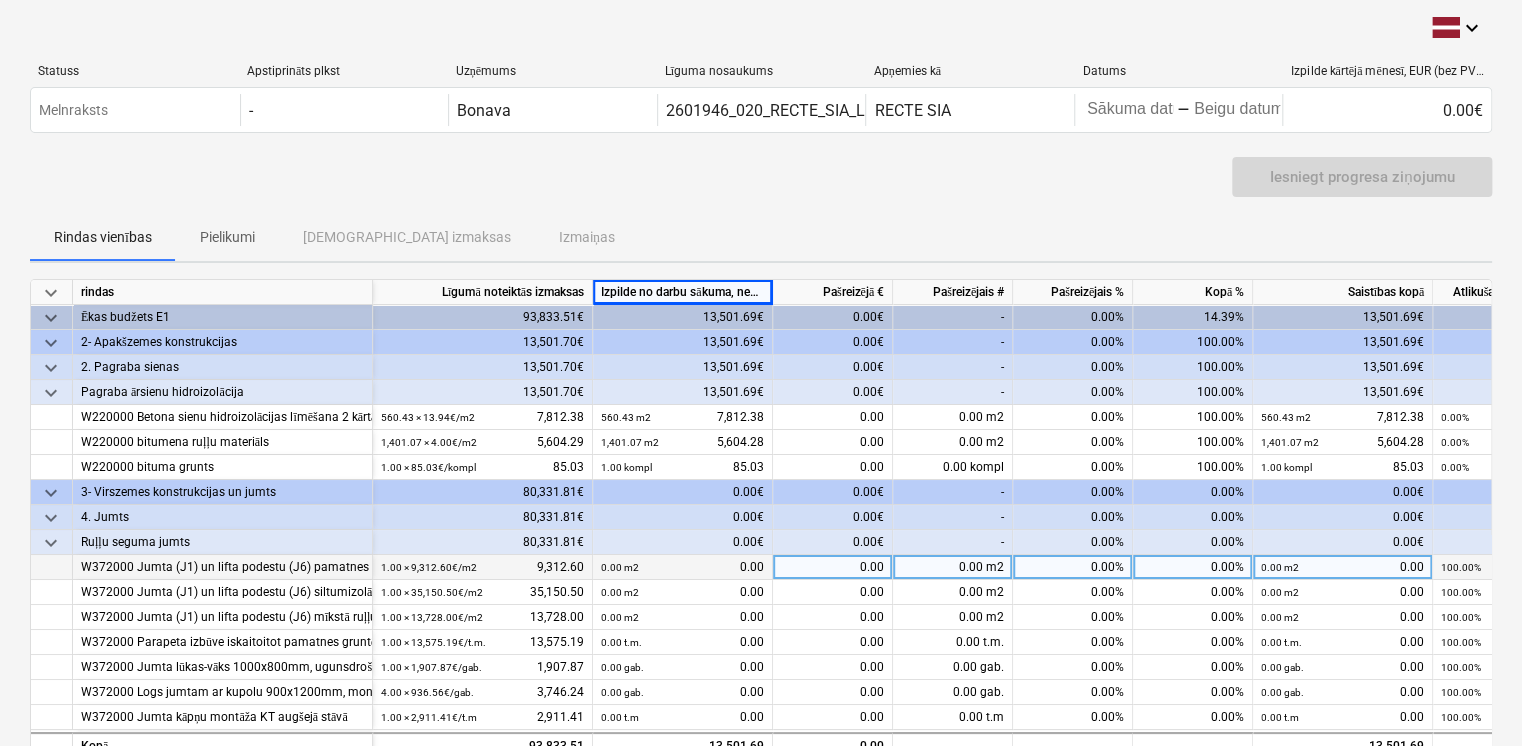 click on "0.00   m2 0.00" at bounding box center [682, 567] 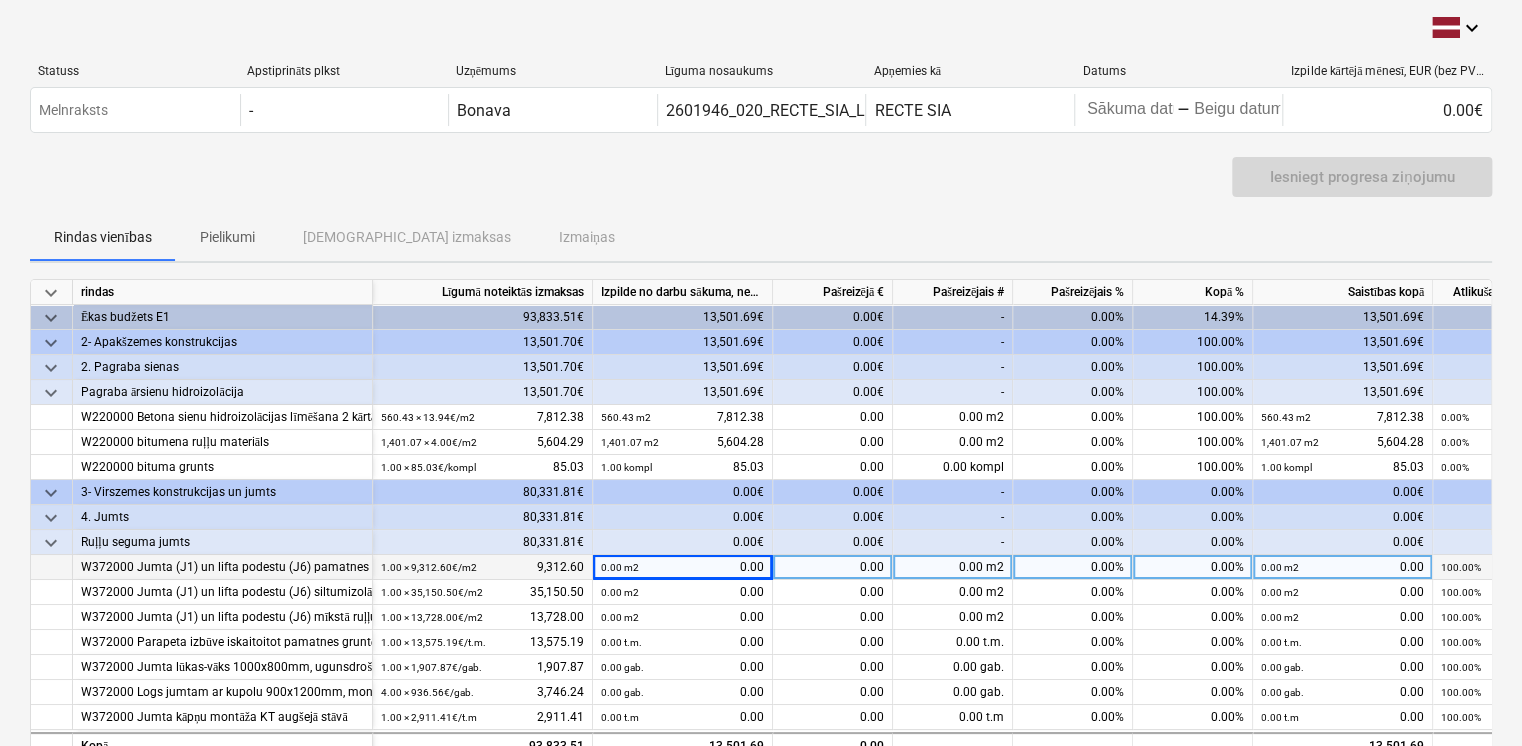 click on "0.00   m2" at bounding box center [620, 567] 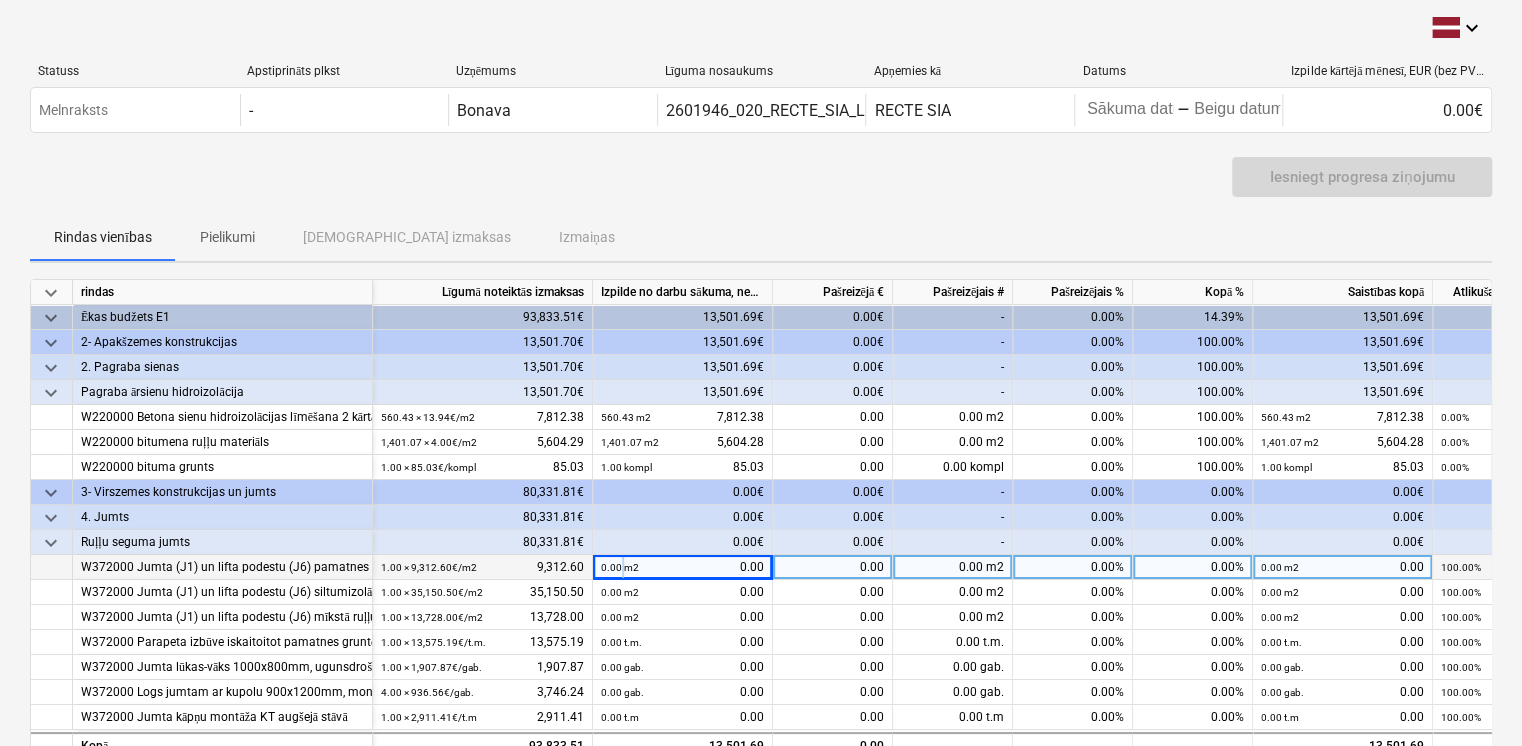 click on "0.00   m2" at bounding box center [620, 567] 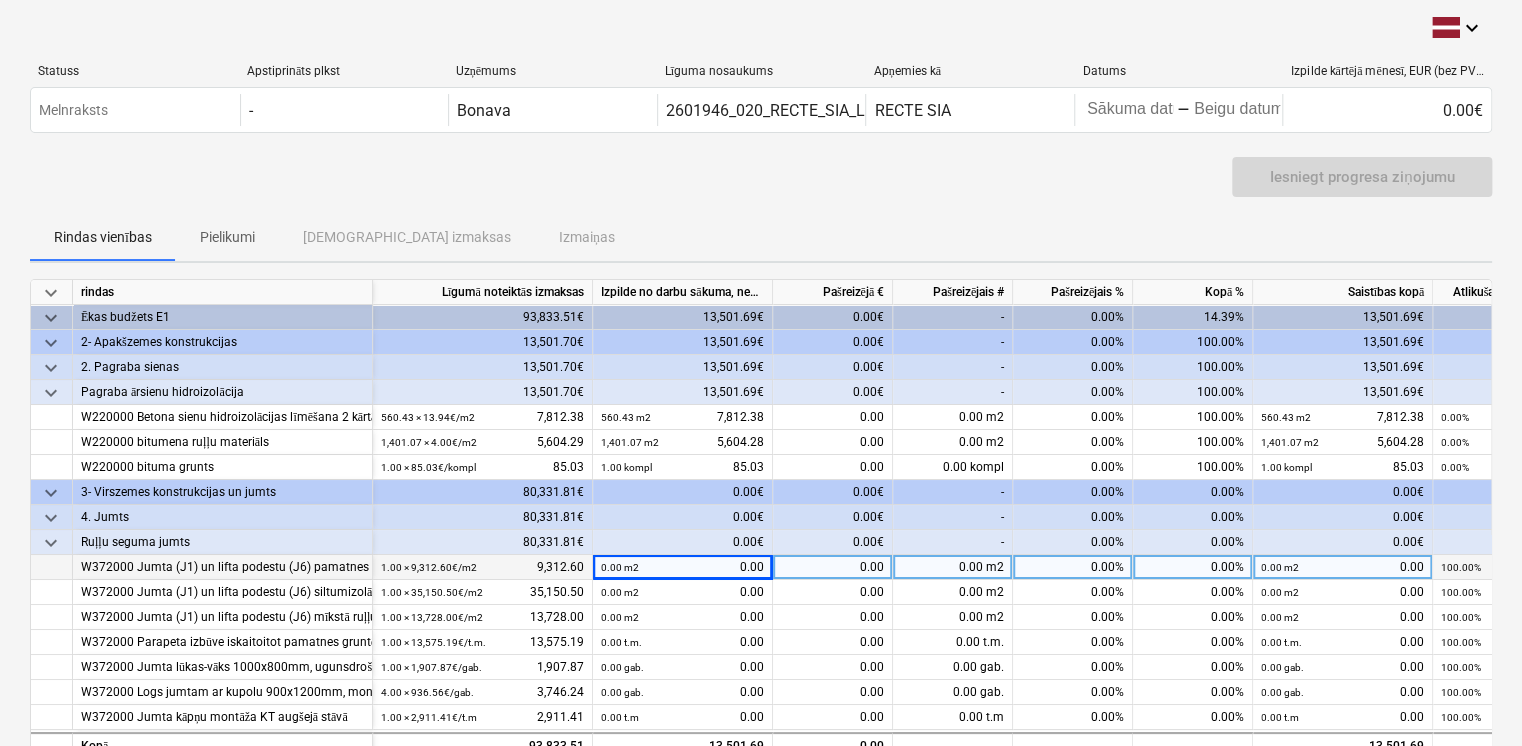 click at bounding box center (52, 567) 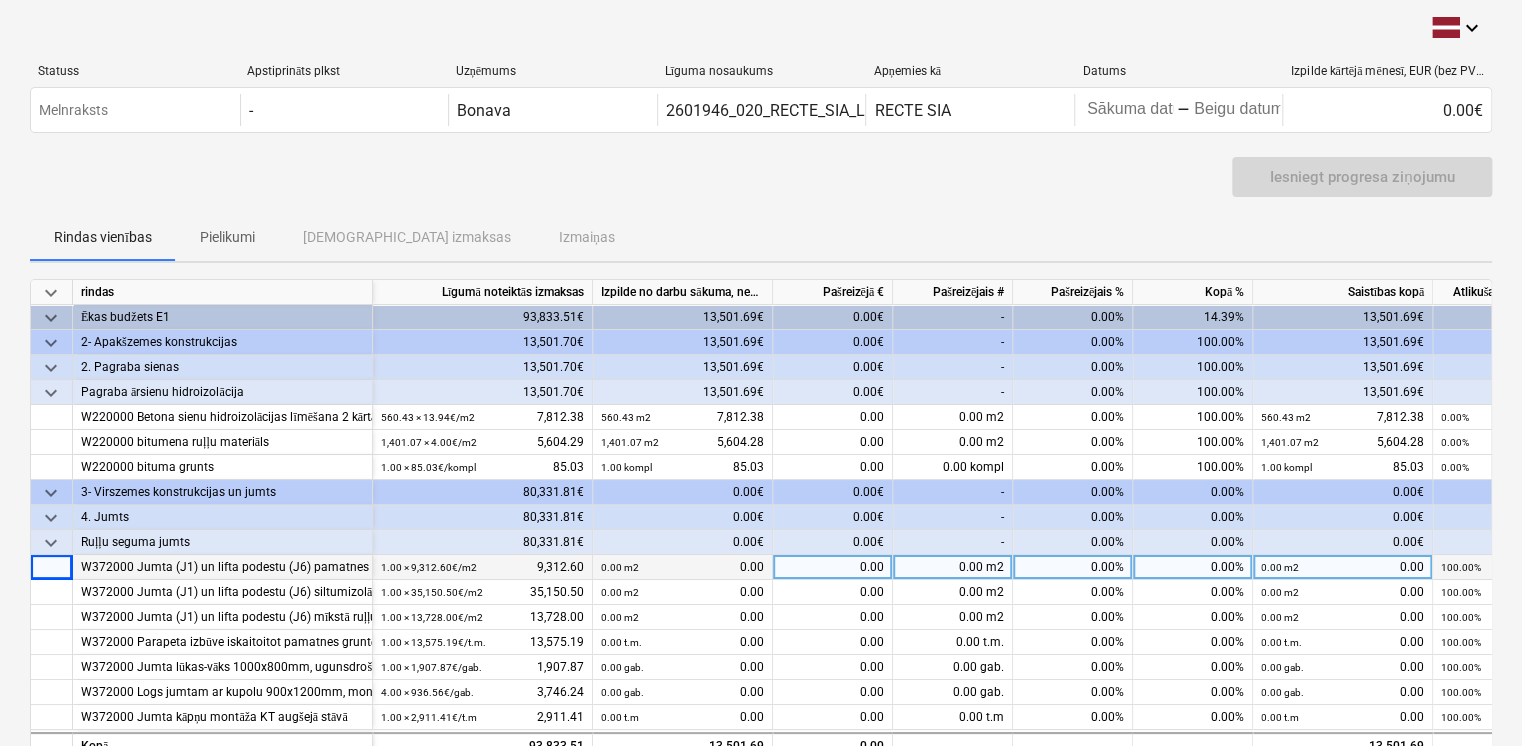 click on "0.00   m2" at bounding box center (1280, 567) 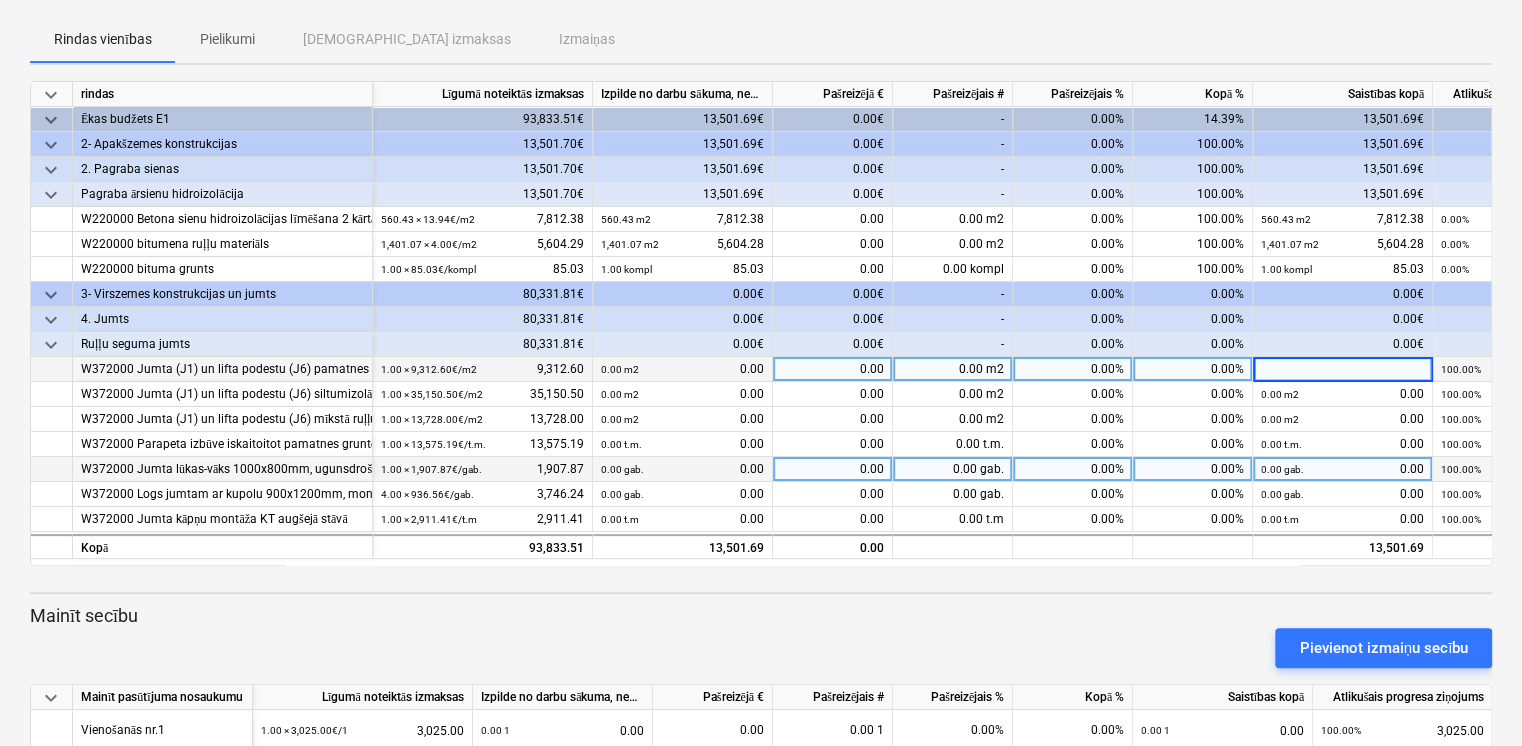 scroll, scrollTop: 0, scrollLeft: 0, axis: both 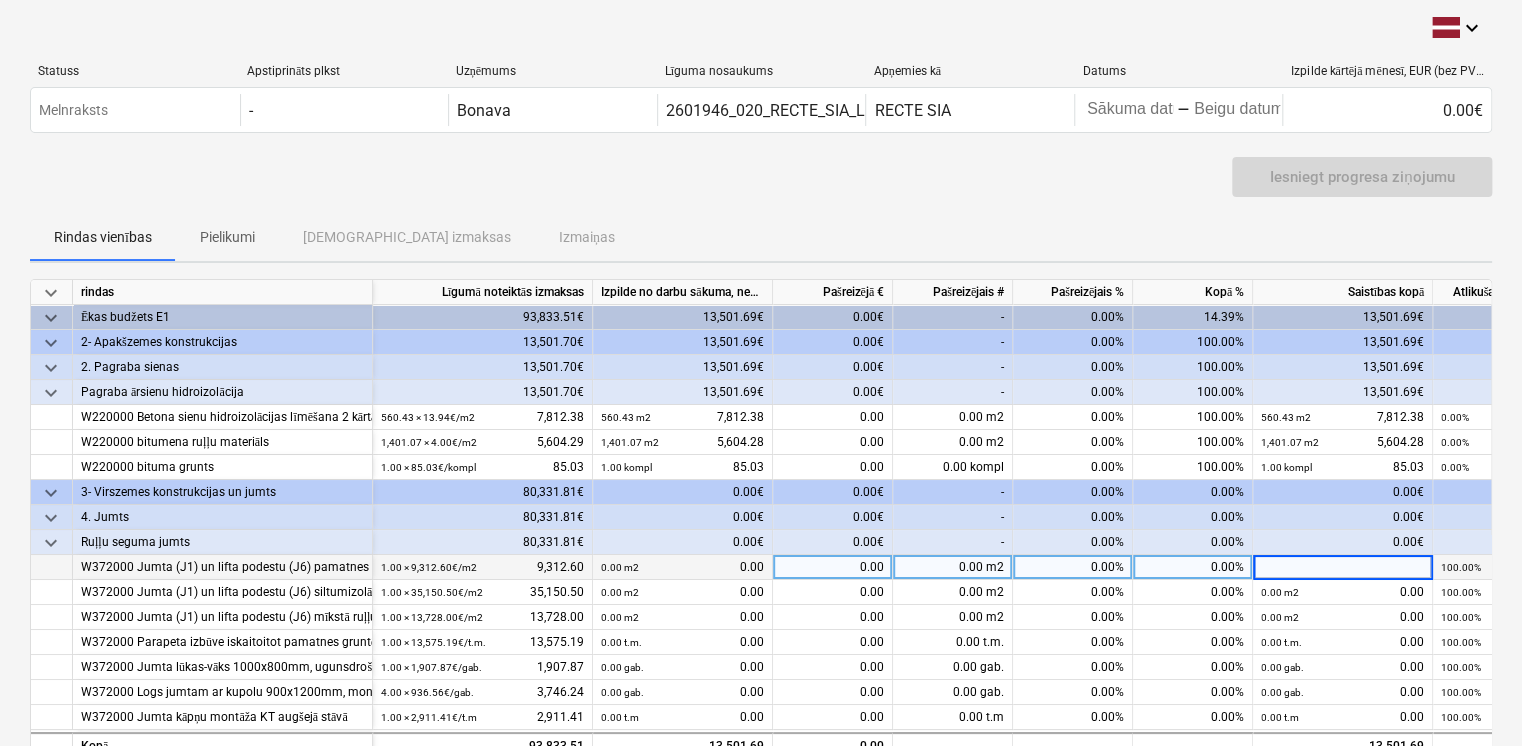 click on "Izpilde kārtējā mēnesī, EUR  (bez PVN)" at bounding box center [1387, 71] 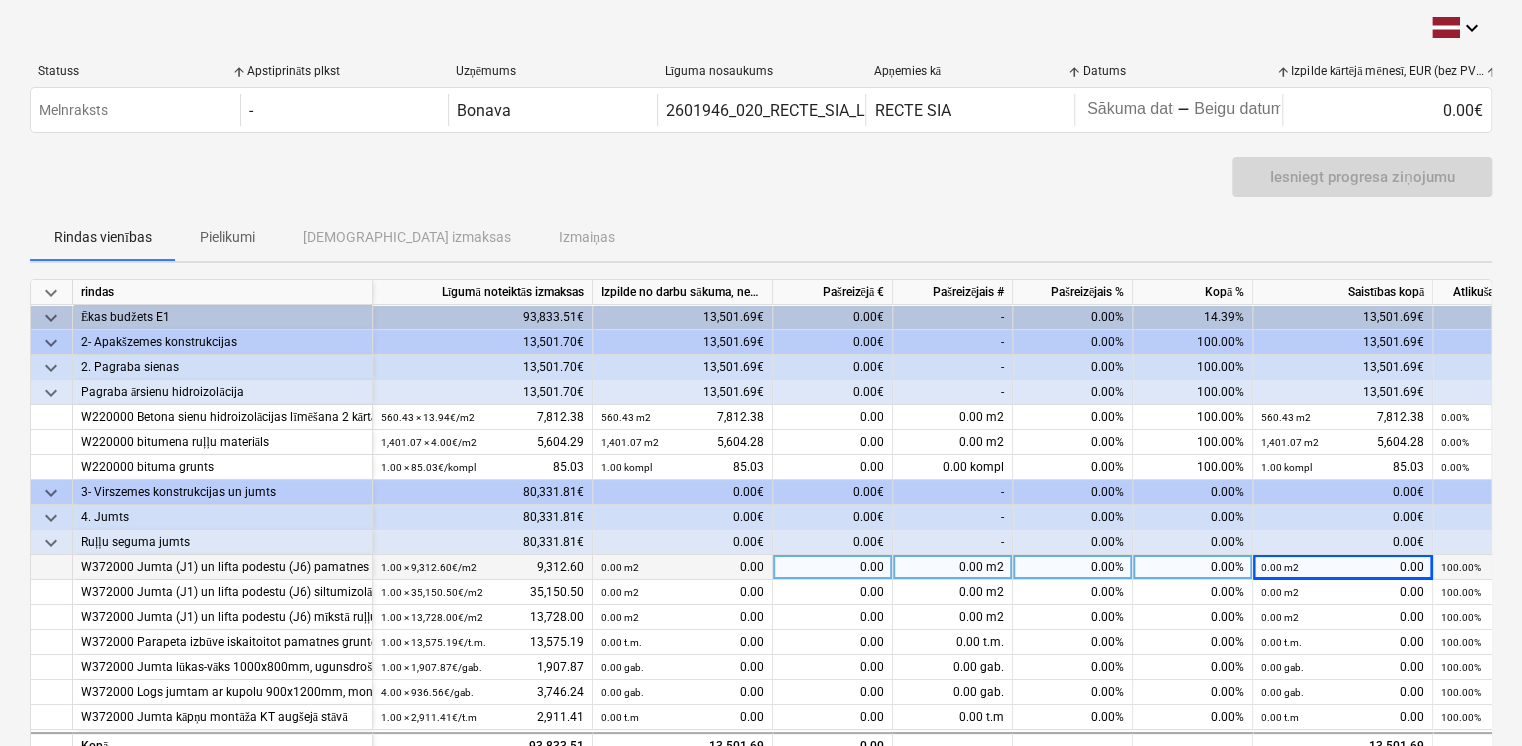 click on "Izpilde kārtējā mēnesī, EUR  (bez PVN)" at bounding box center (1387, 71) 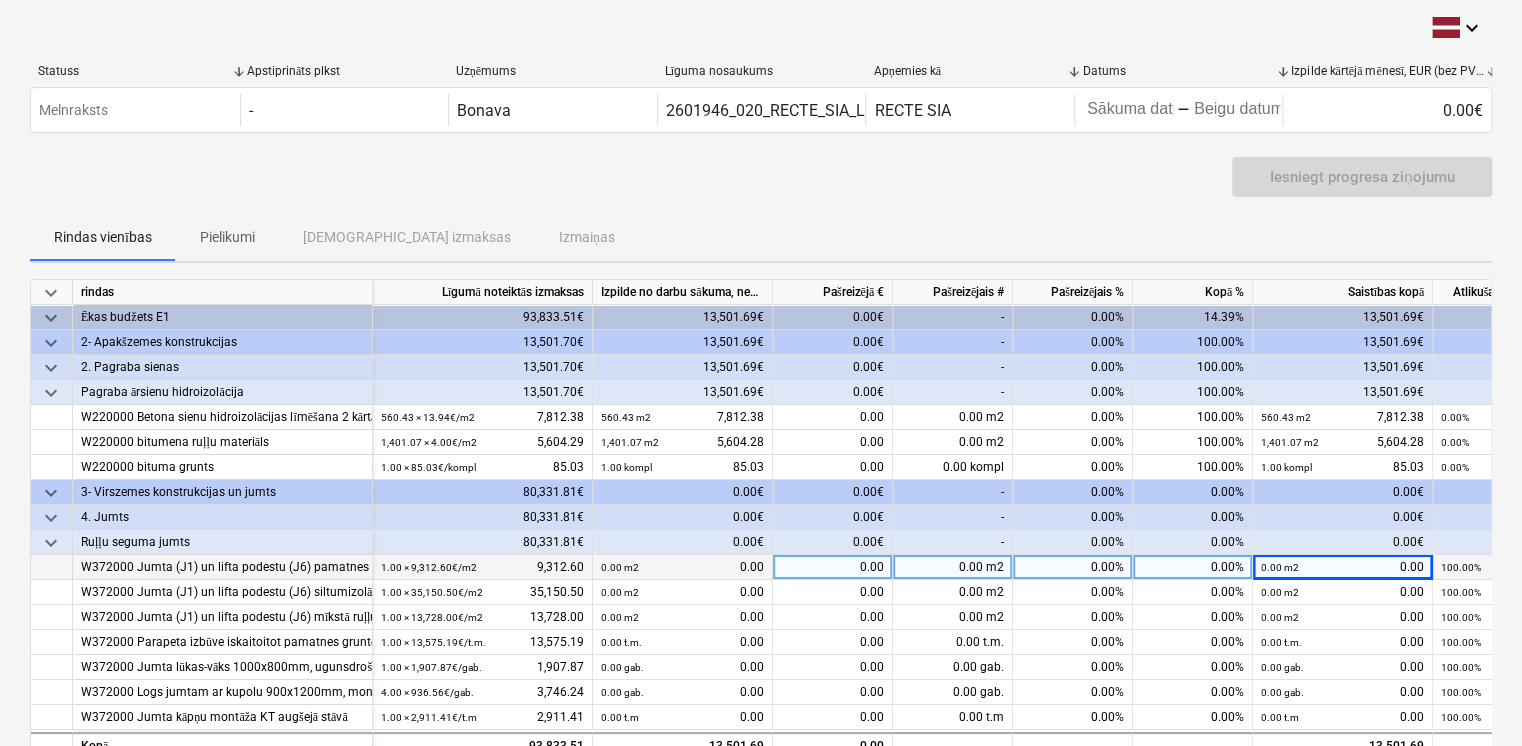 click on "Izpilde kārtējā mēnesī, EUR  (bez PVN)" at bounding box center [1387, 71] 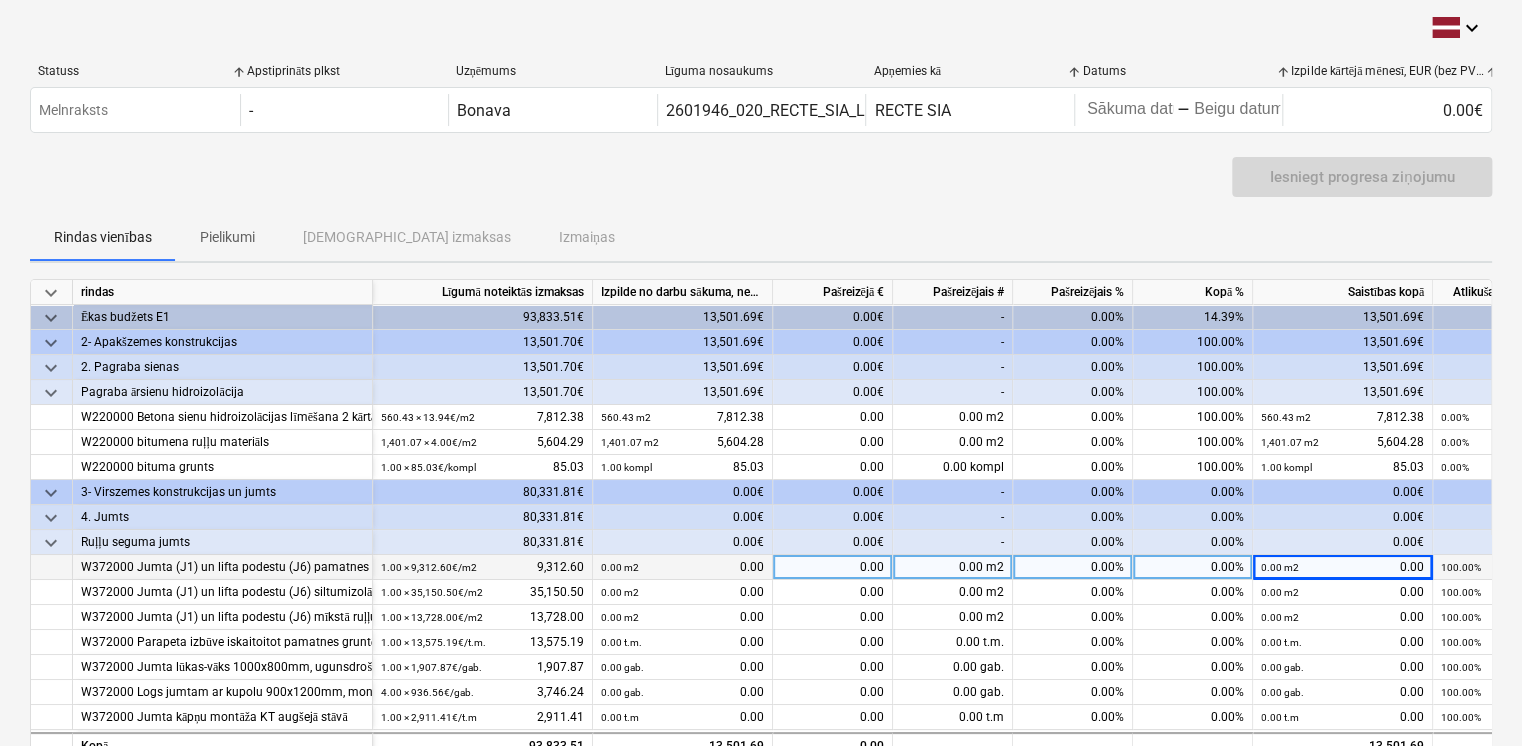 click on "Izpilde kārtējā mēnesī, EUR  (bez PVN)" at bounding box center (1387, 71) 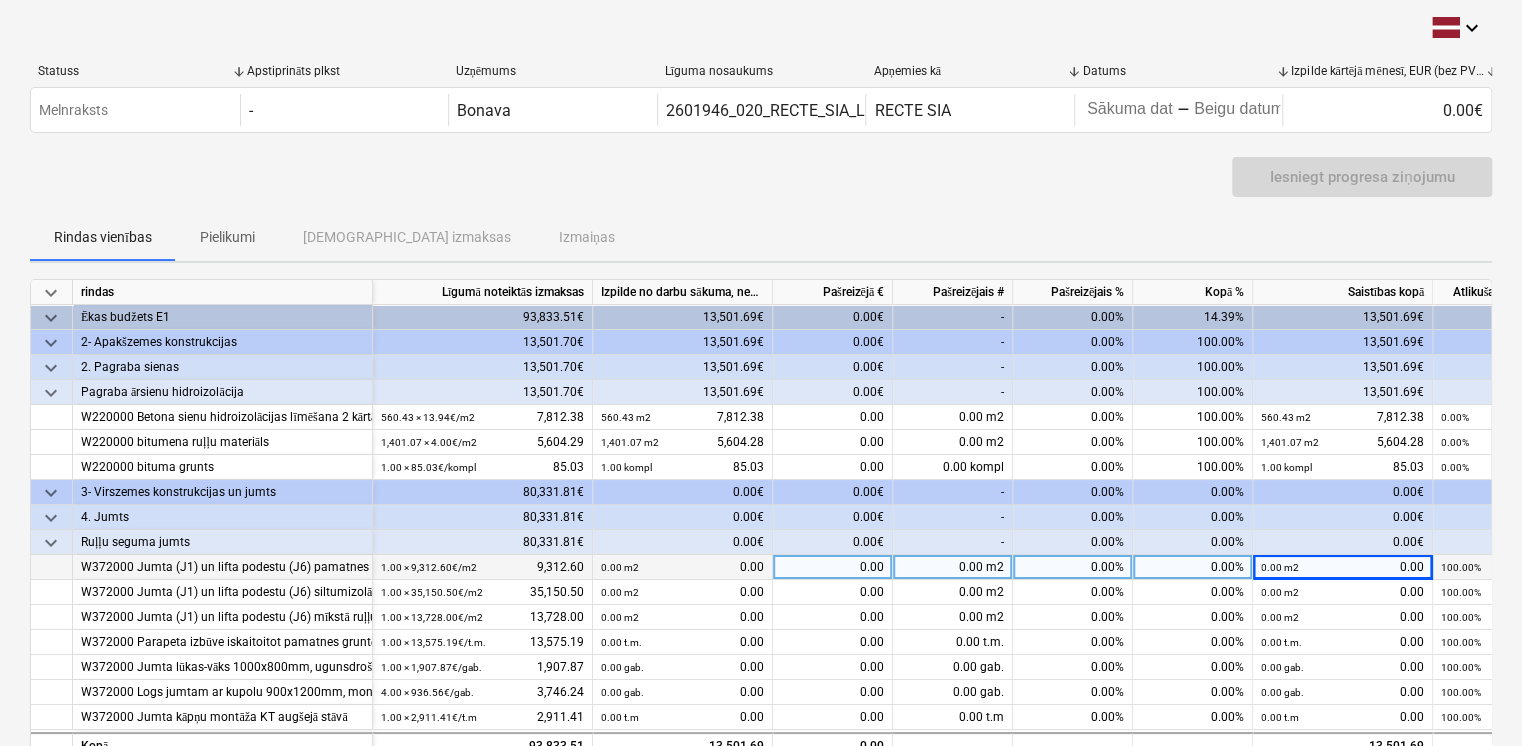 click on "W372000 Jumta (J1) un lifta podestu (J6) pamatnes gruntēšana, tvaika/hidroizolācija ierīkošana, ieskaitot visu piltuvju izvadu apkausēšanu" at bounding box center (222, 567) 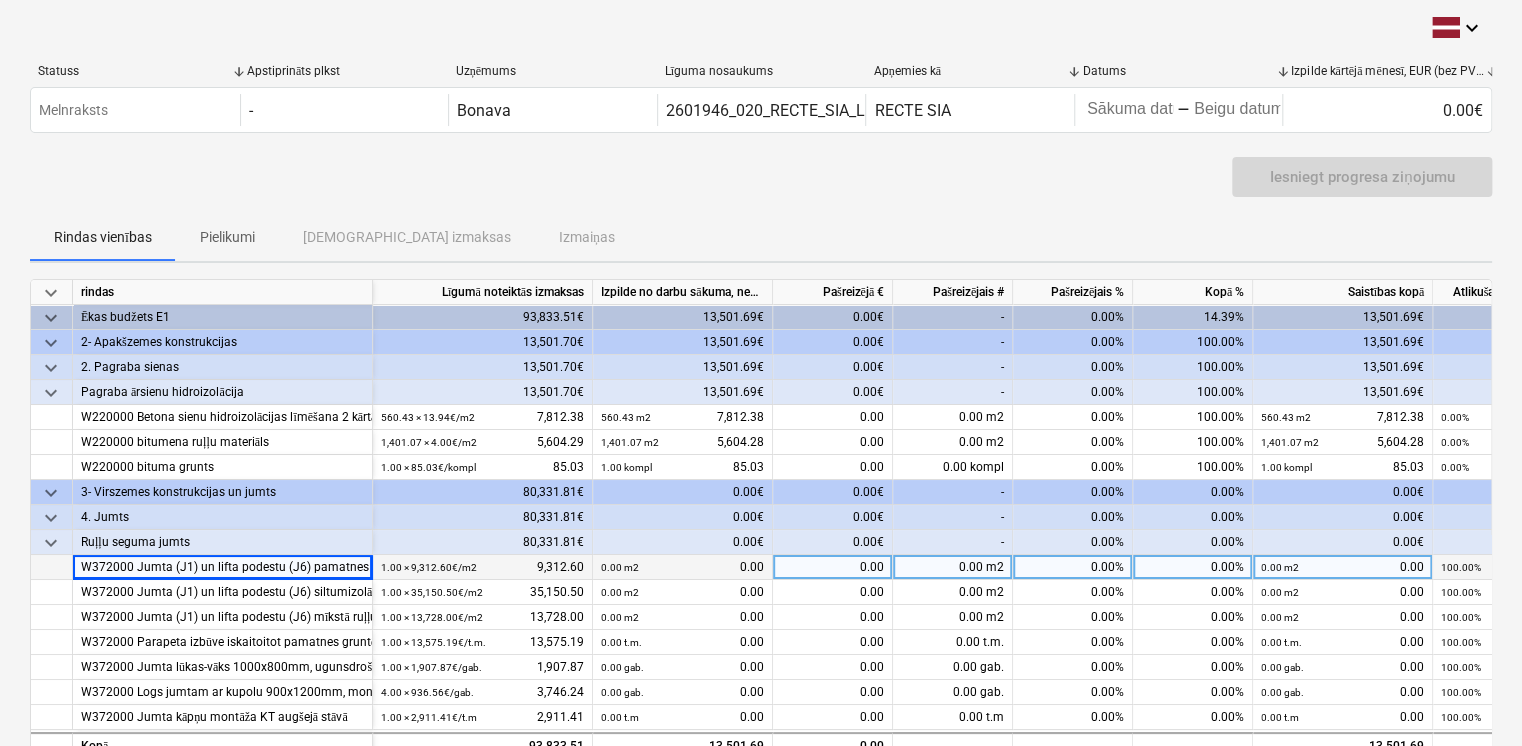 click on "1.00   ×   9,312.60€ / m2 9,312.60" at bounding box center (482, 567) 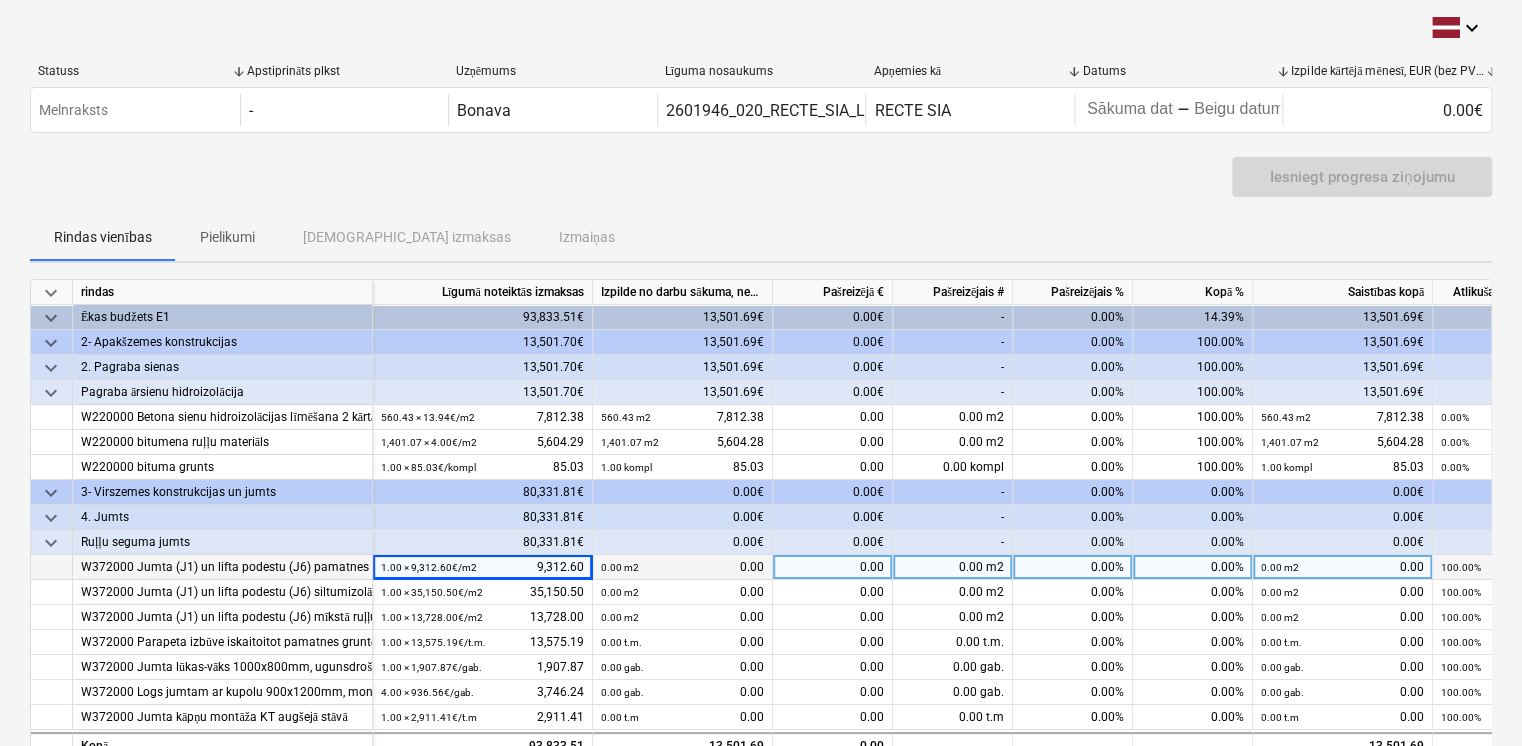 click on "0.00   m2 0.00" at bounding box center (682, 567) 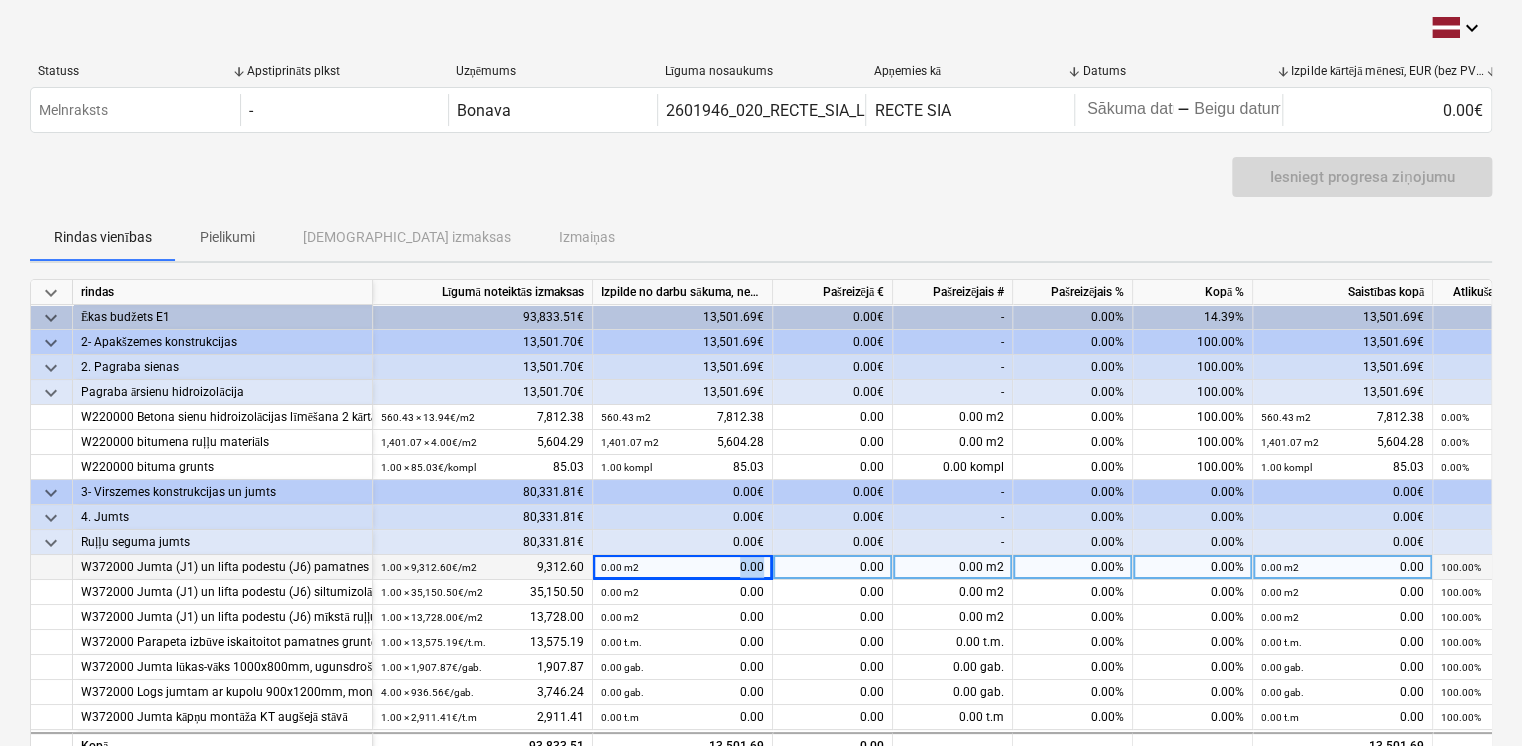 drag, startPoint x: 736, startPoint y: 565, endPoint x: 763, endPoint y: 563, distance: 27.073973 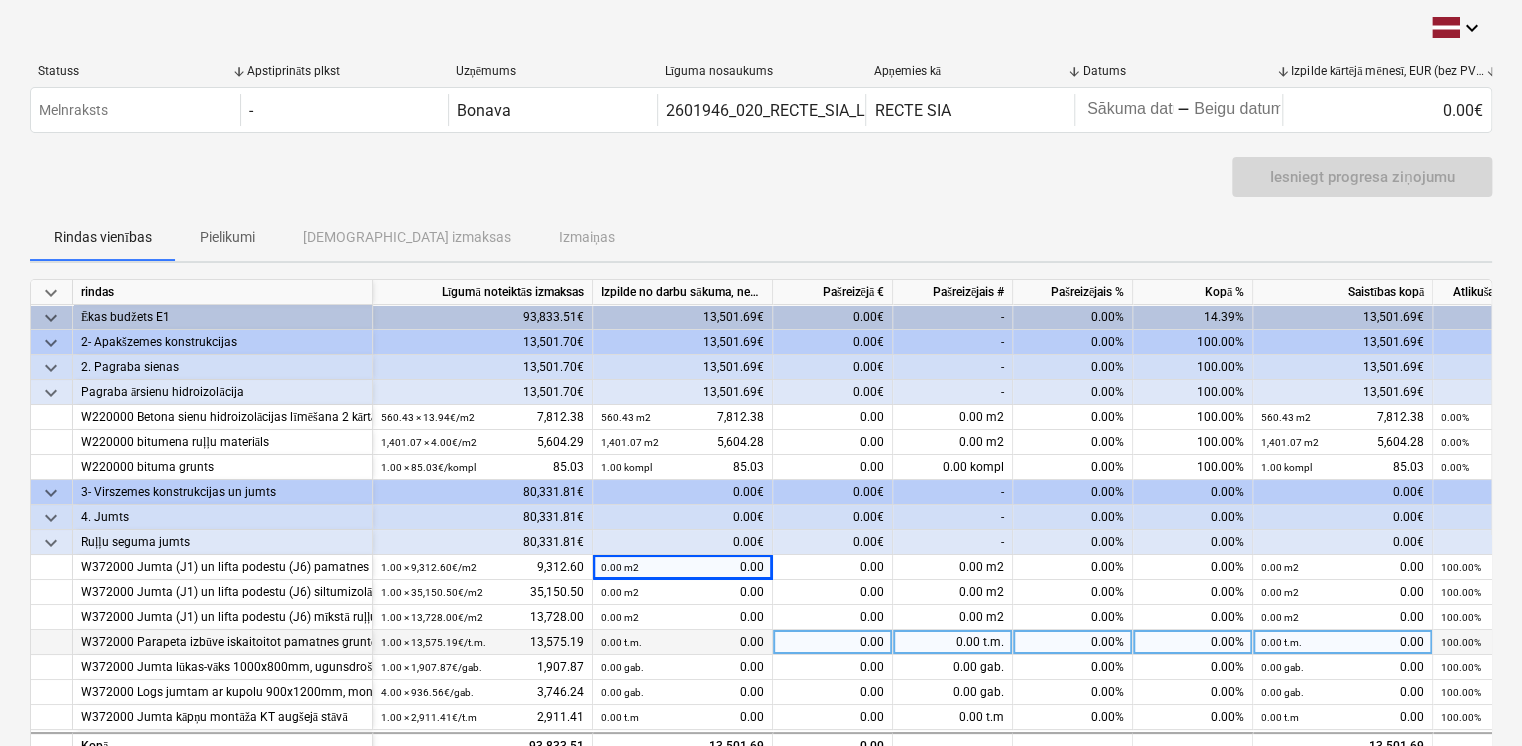 drag, startPoint x: 763, startPoint y: 563, endPoint x: 808, endPoint y: 631, distance: 81.5414 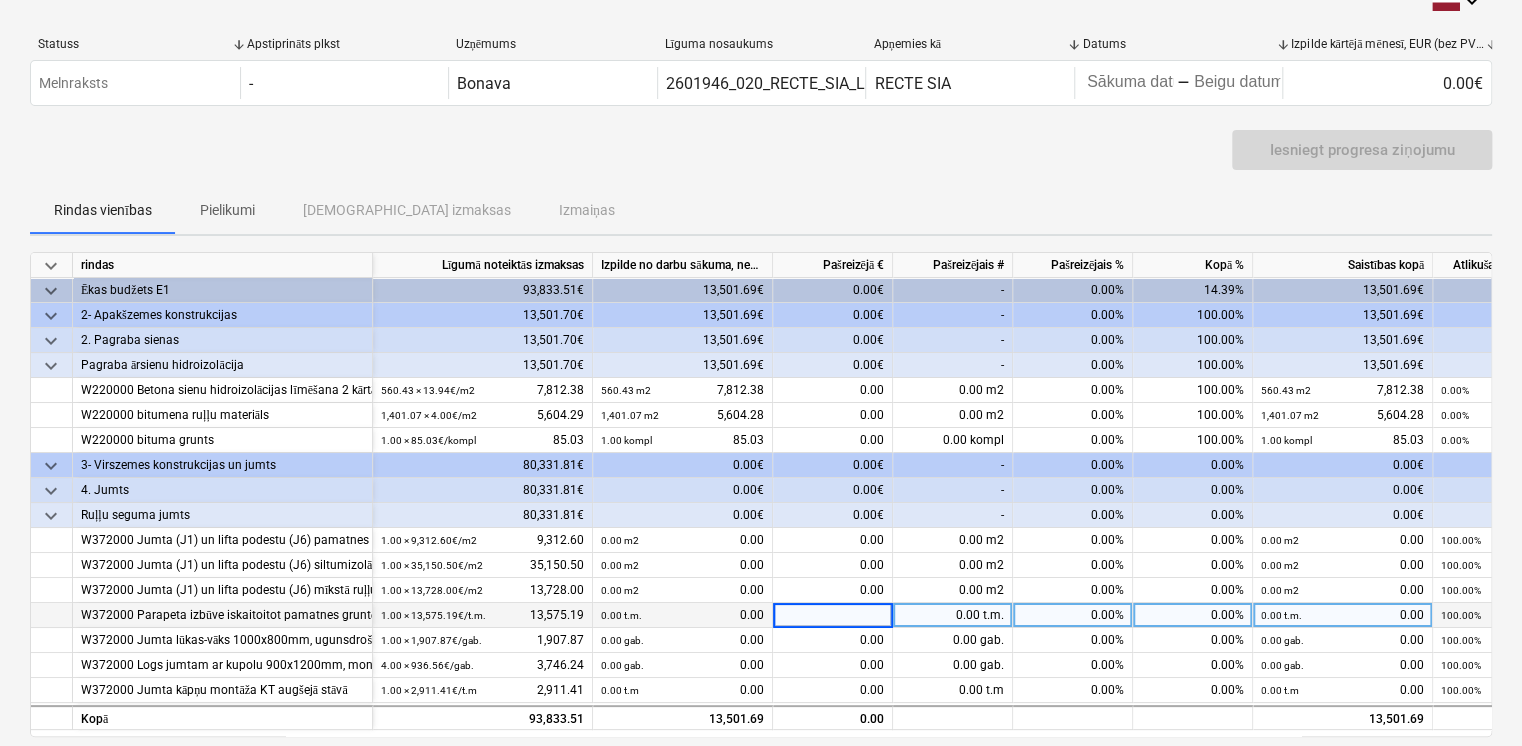 scroll, scrollTop: 0, scrollLeft: 0, axis: both 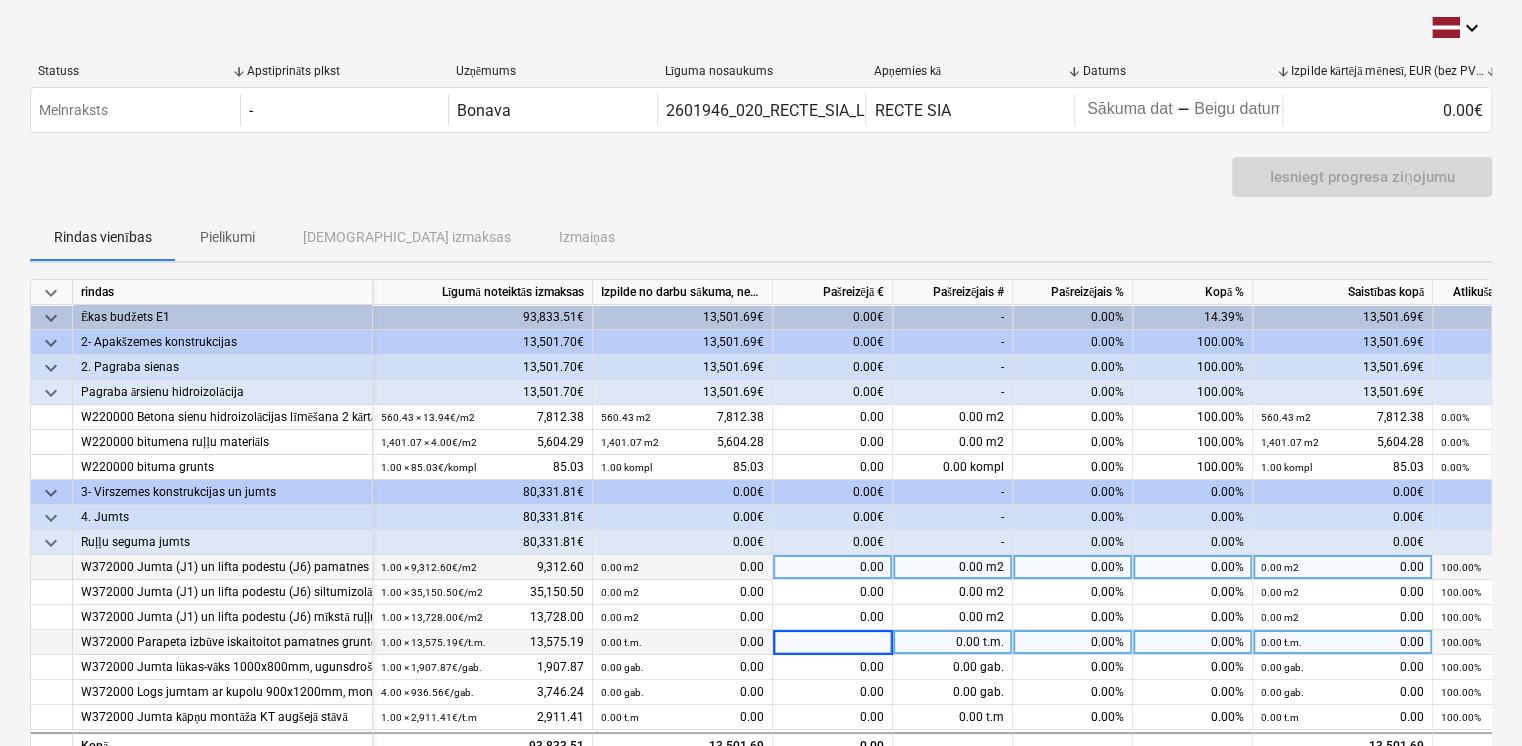 click on "0.00   m2 0.00" at bounding box center (1342, 567) 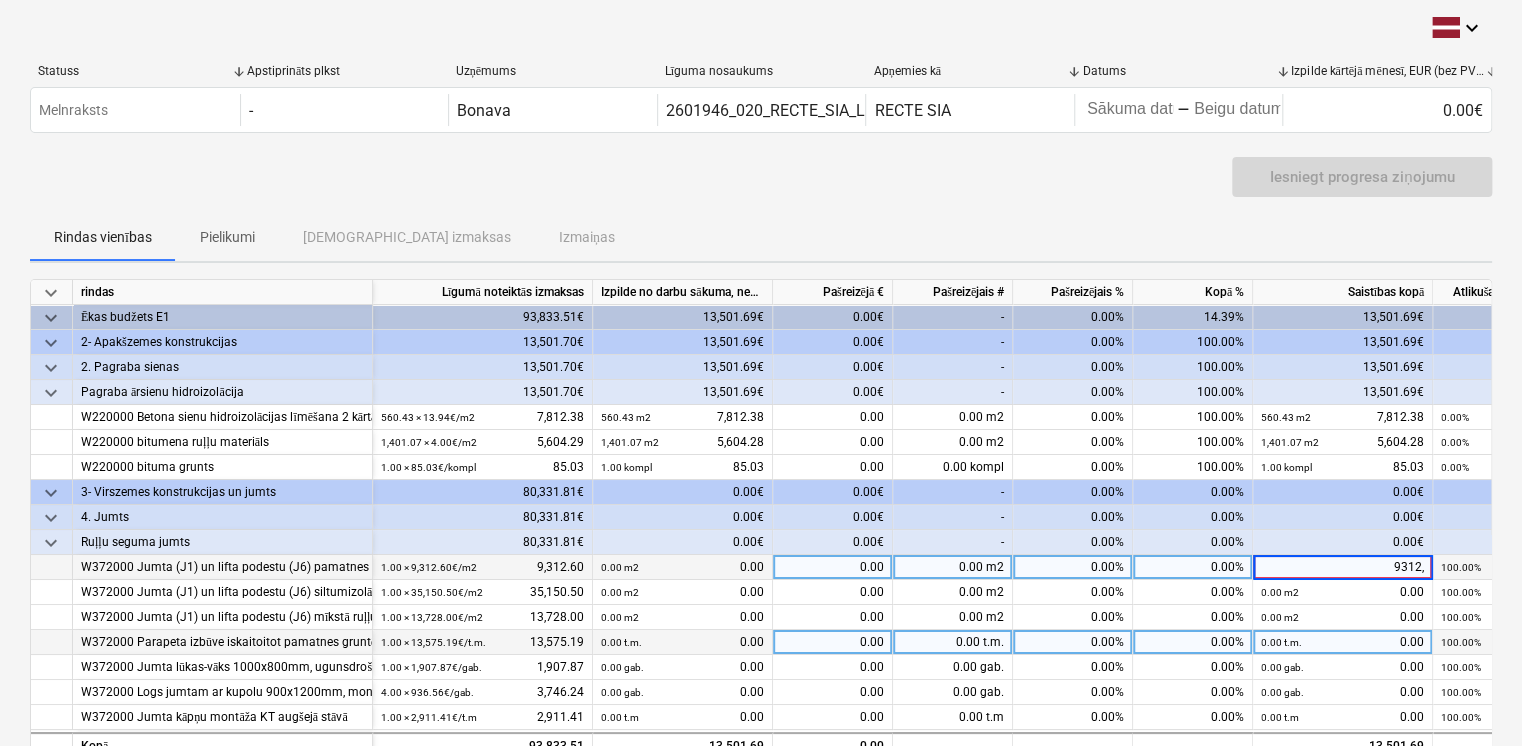 type on "9312,6" 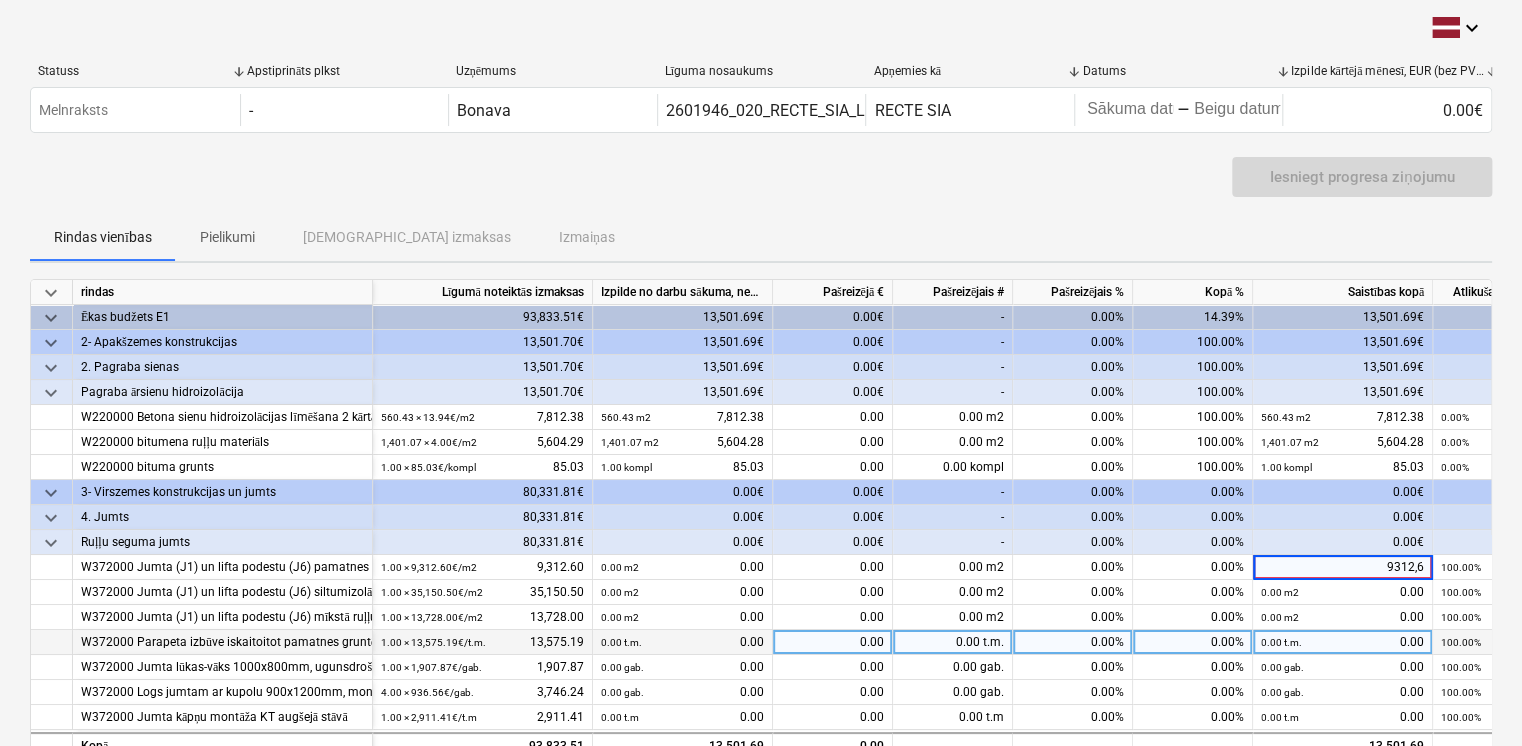 click on "0.00   t.m. 0.00" at bounding box center [1342, 642] 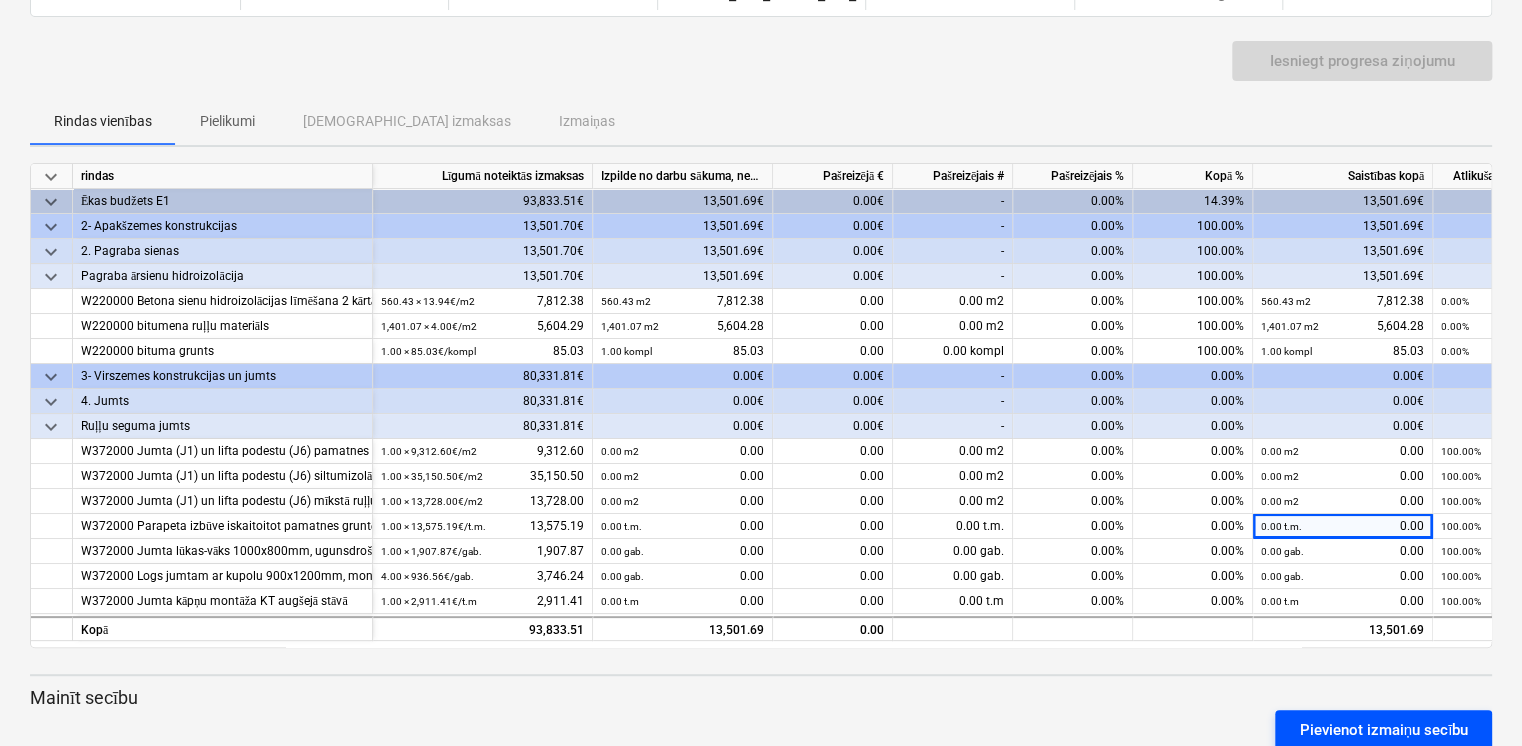 scroll, scrollTop: 80, scrollLeft: 0, axis: vertical 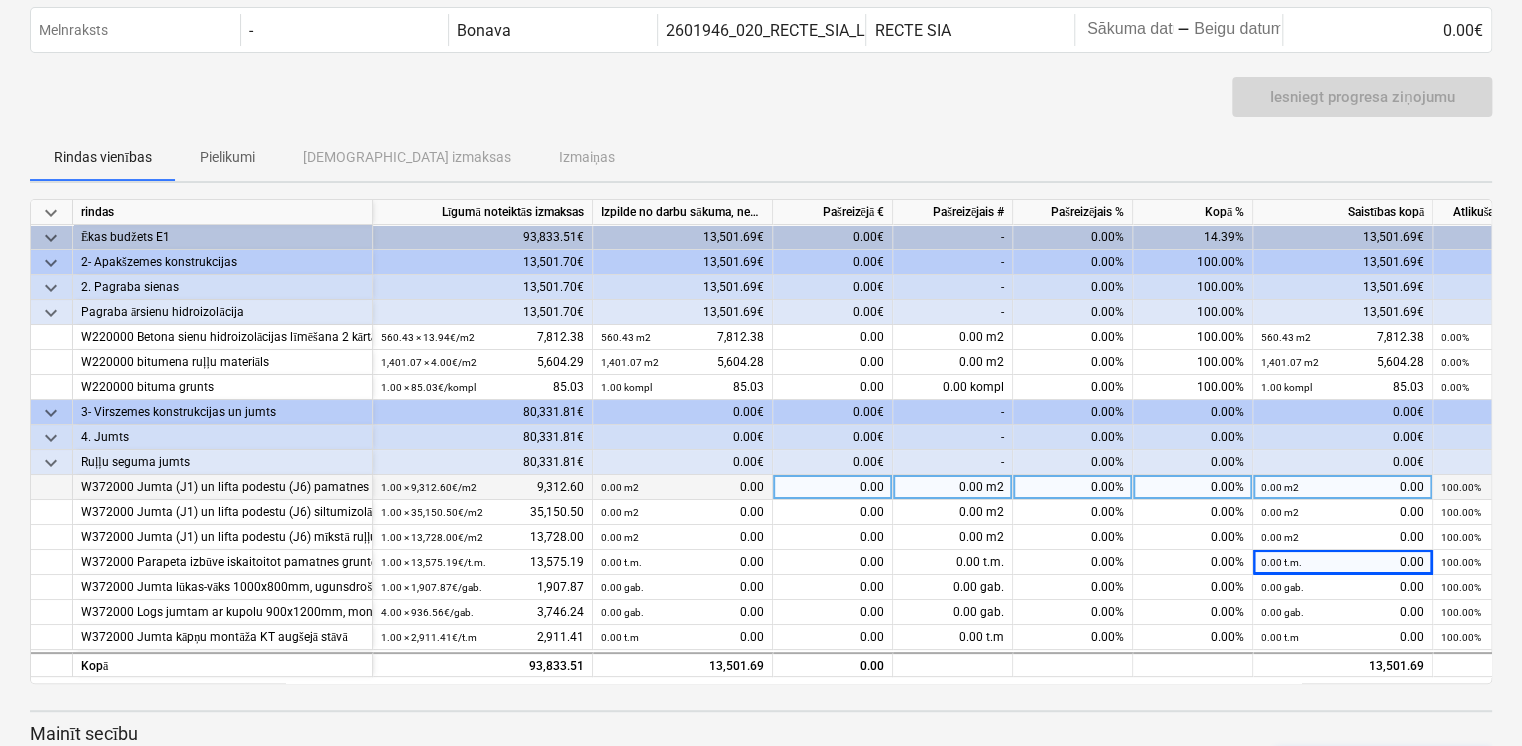 click on "0.00" at bounding box center (833, 487) 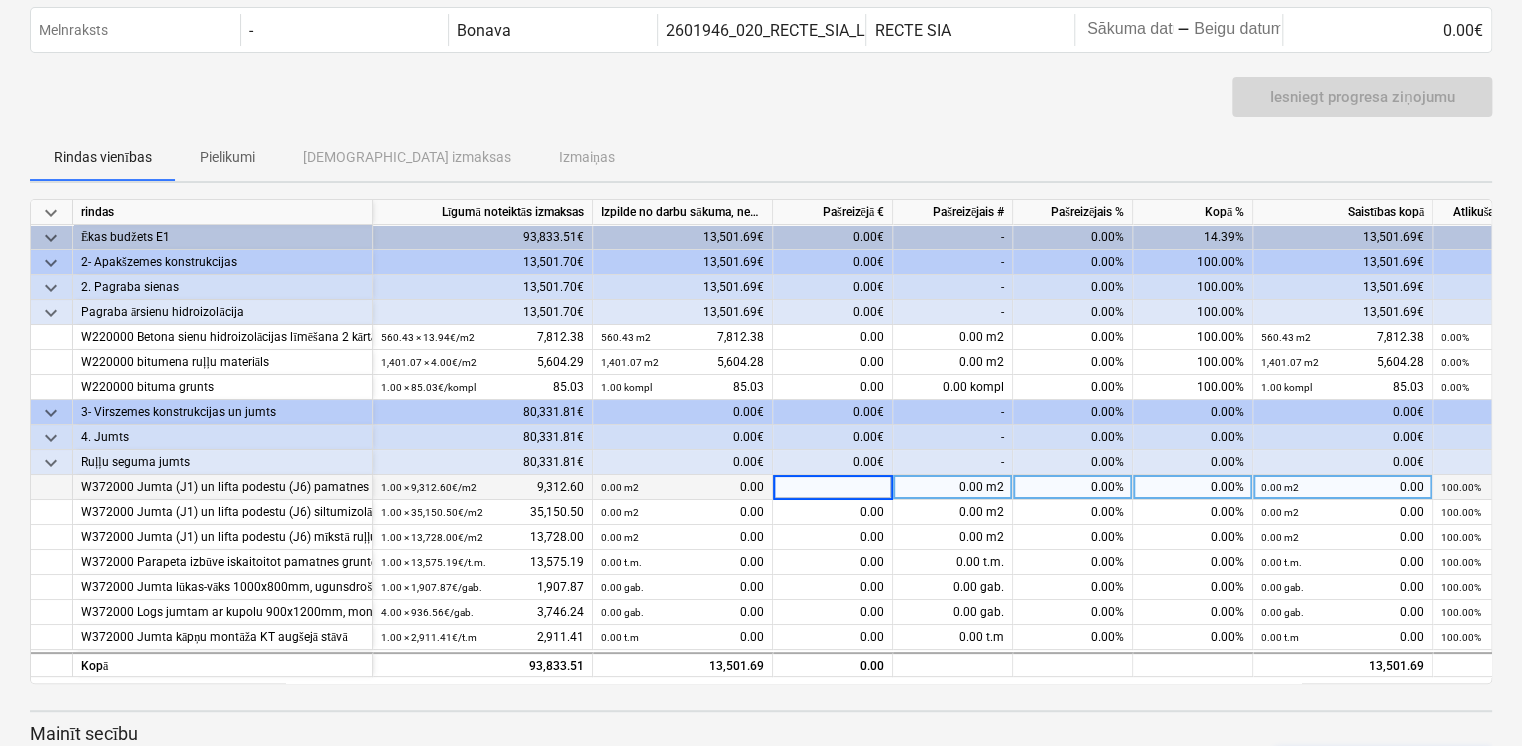 click on "0.00   m2 0.00" at bounding box center [682, 487] 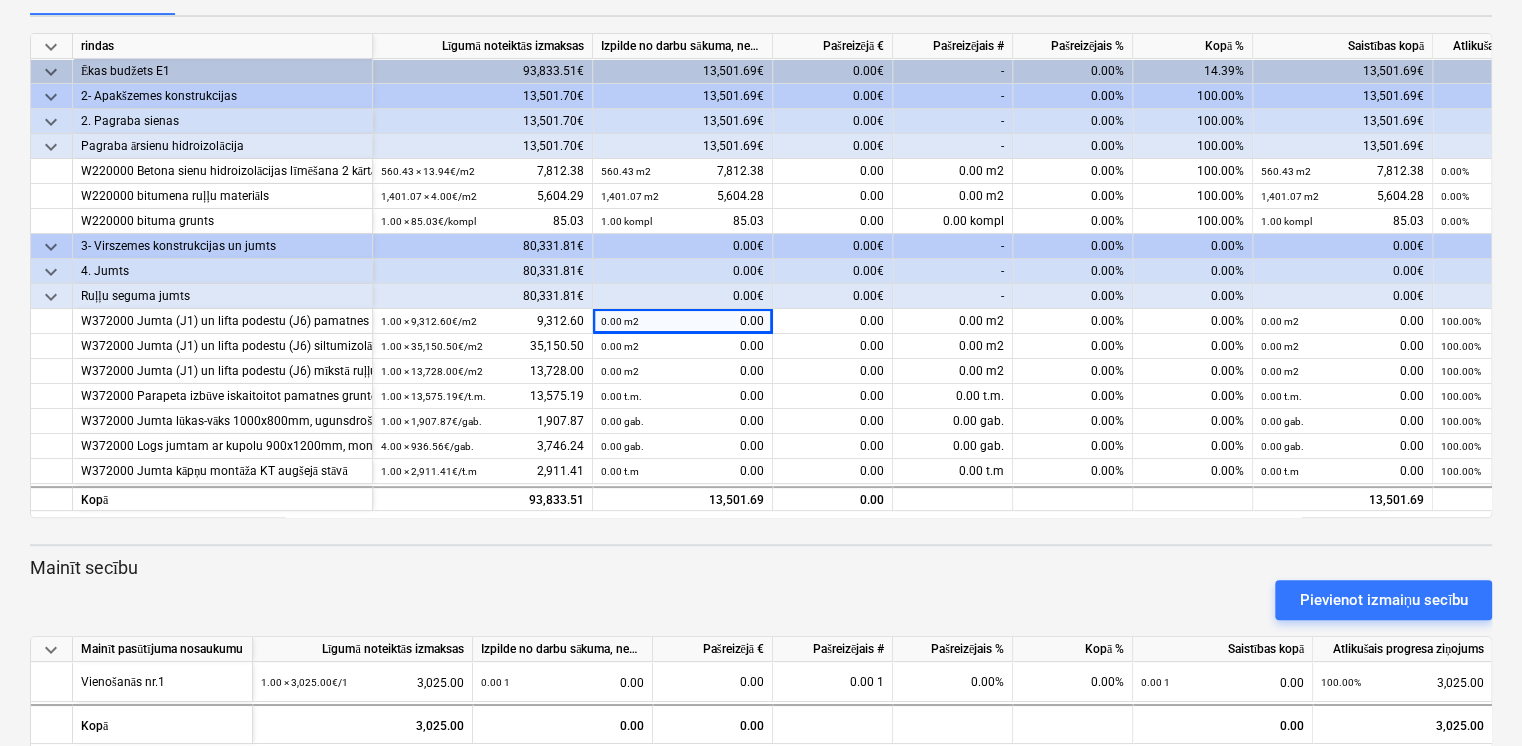 scroll, scrollTop: 280, scrollLeft: 0, axis: vertical 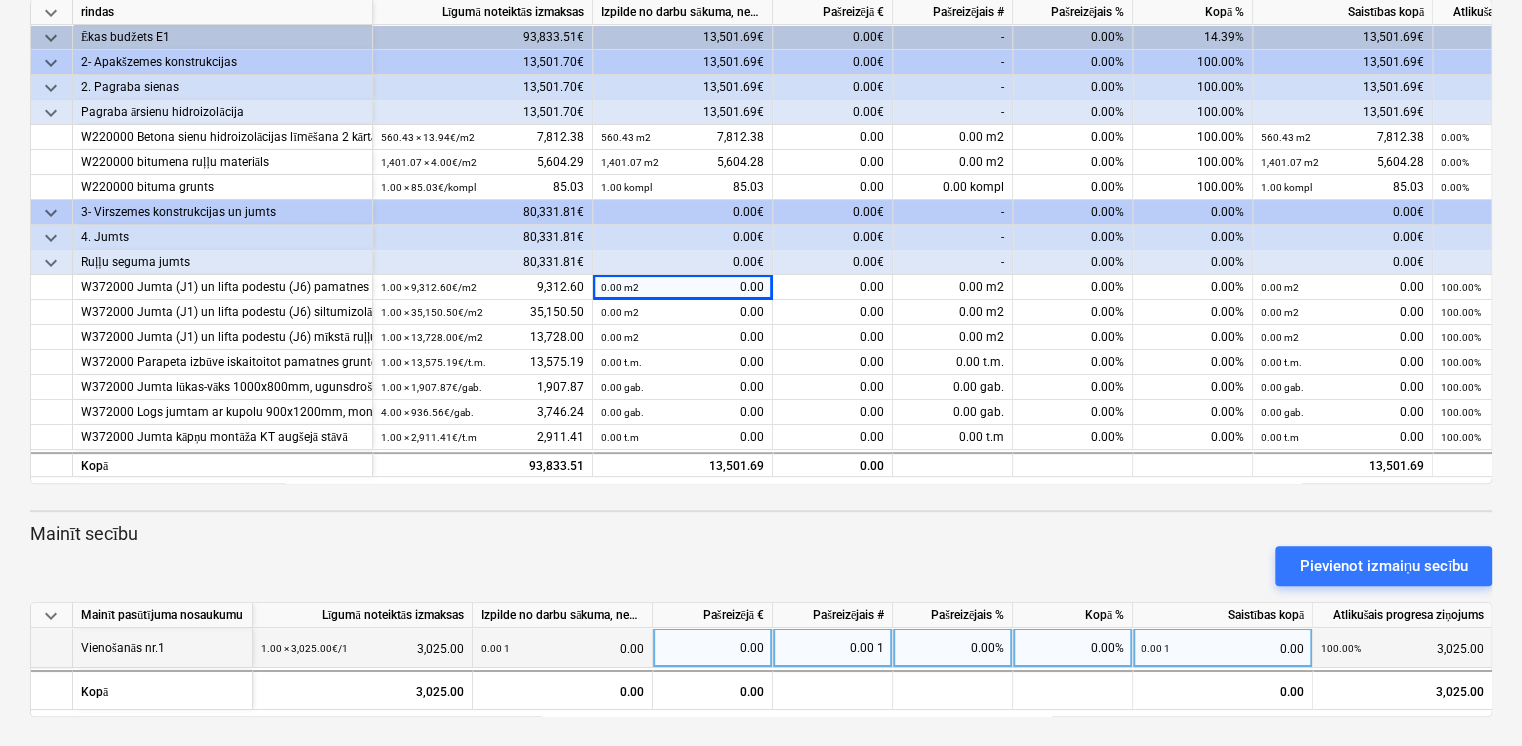 click on "0.00   1 0.00" at bounding box center [562, 648] 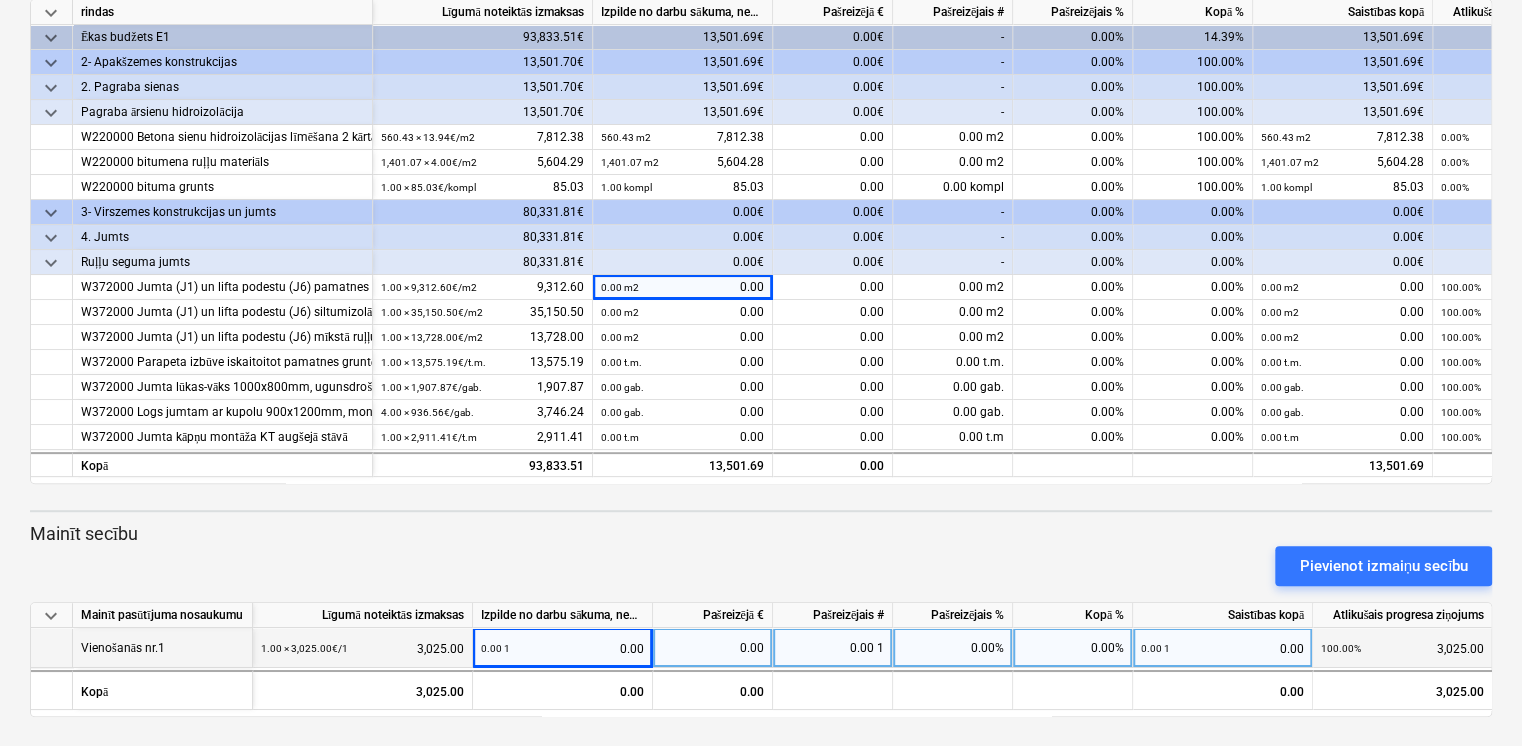 click on "0.00" at bounding box center [712, 648] 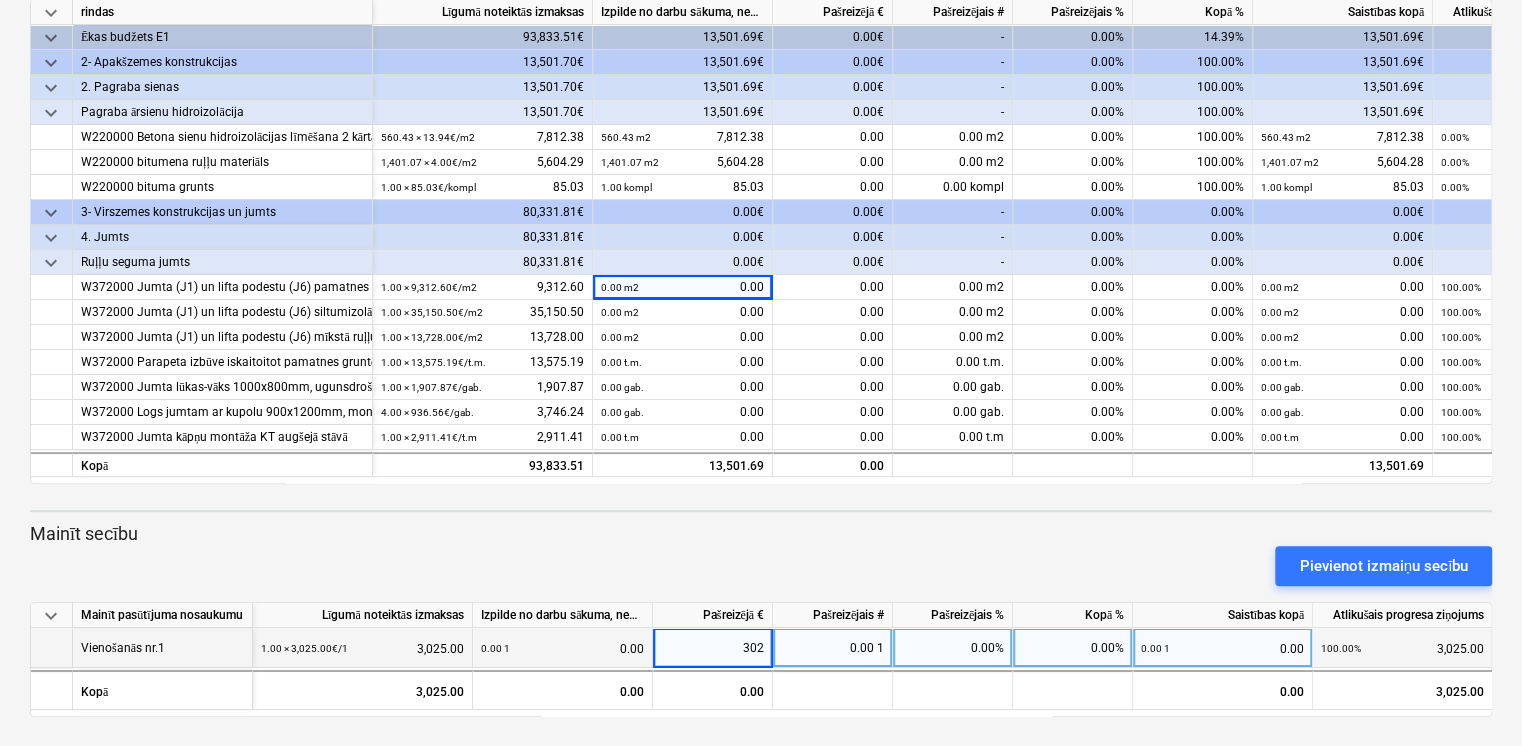 type on "3025" 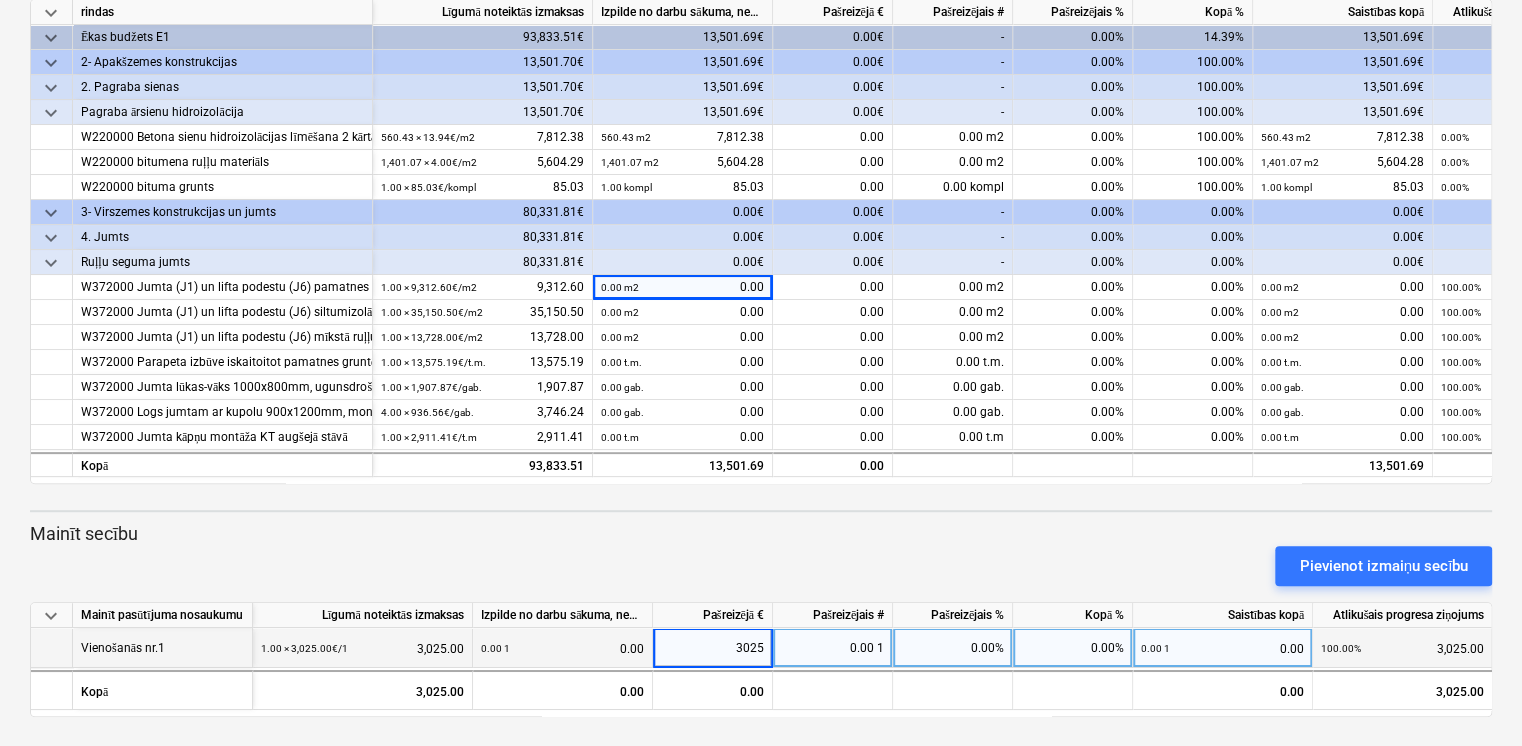 click on "0.00   1 0.00" at bounding box center (562, 648) 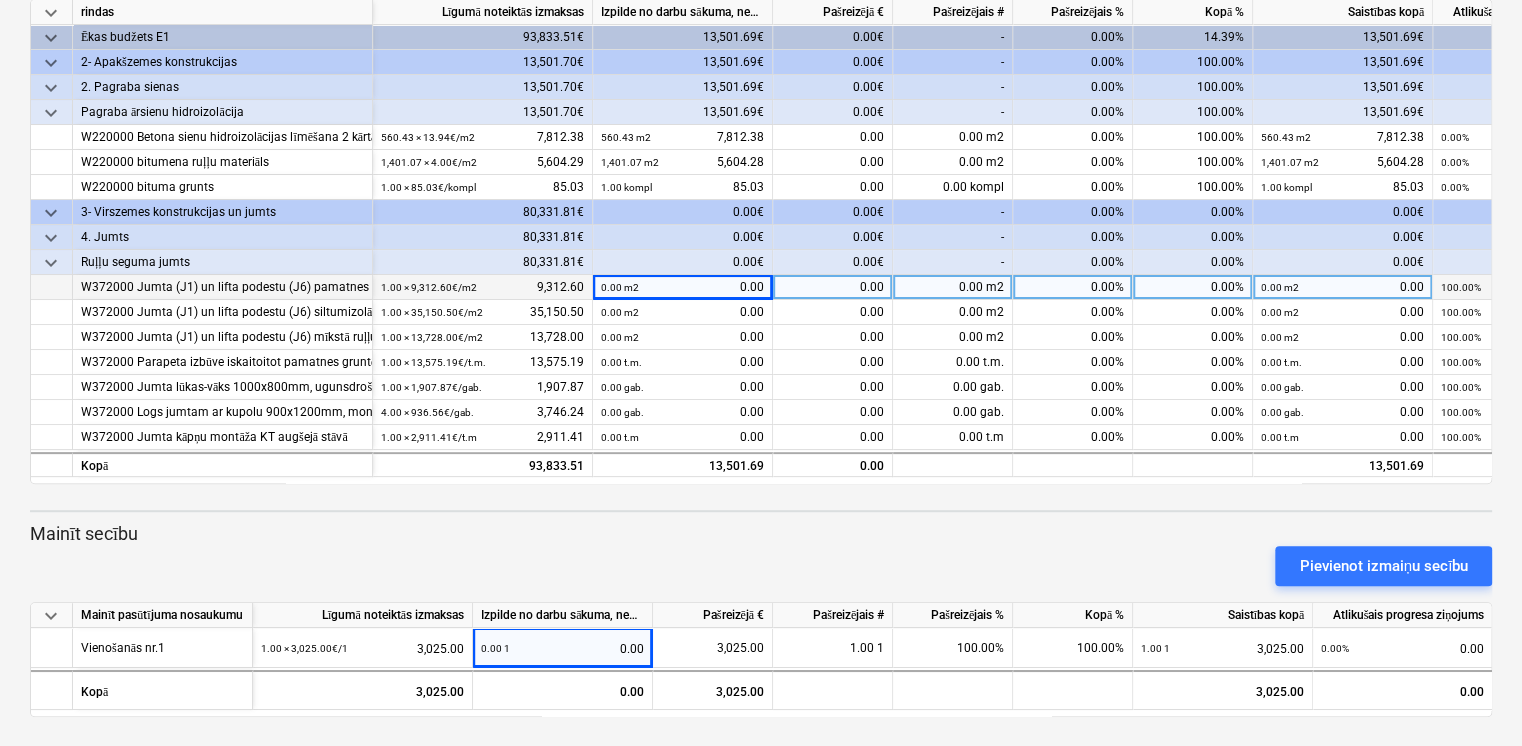 click on "0.00" at bounding box center [833, 287] 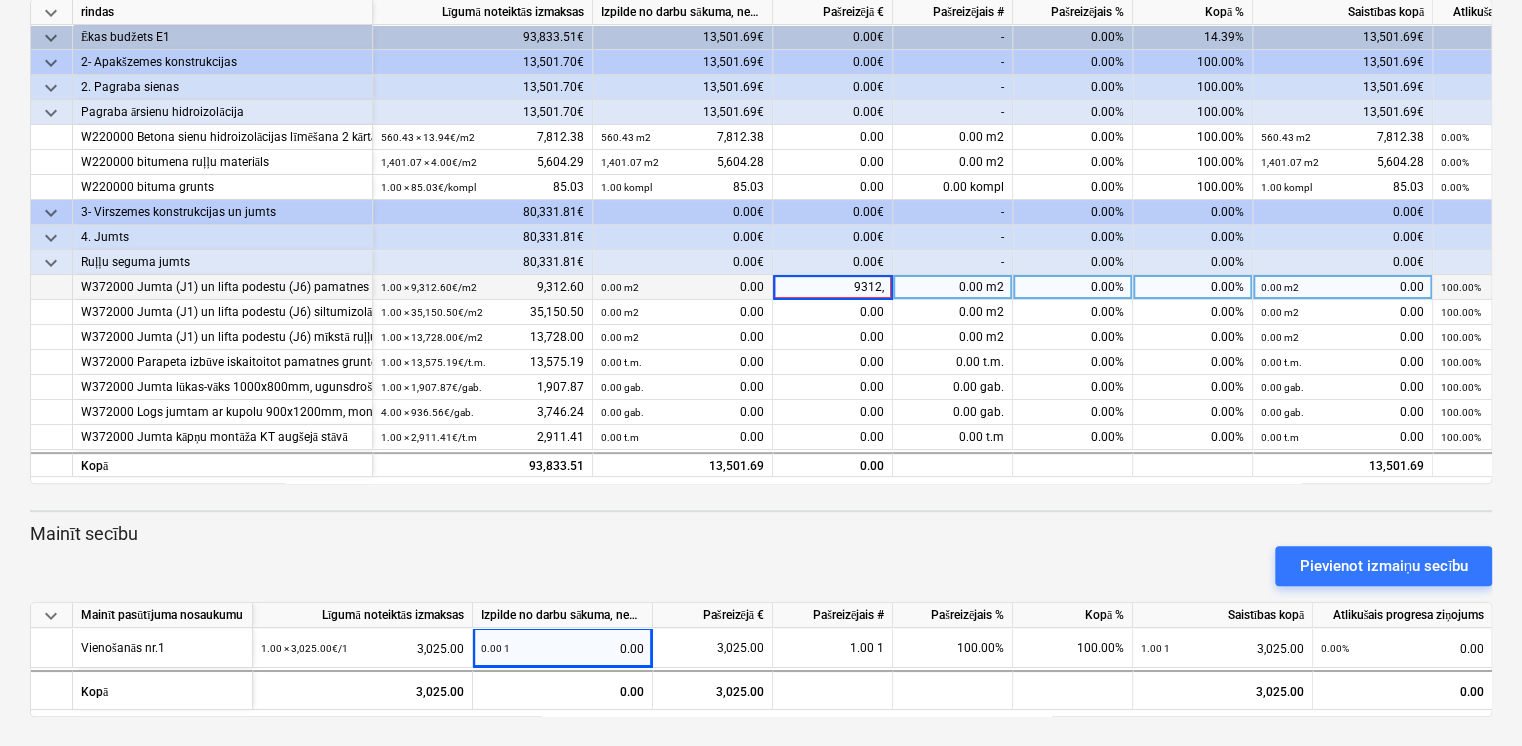 type on "9312,6" 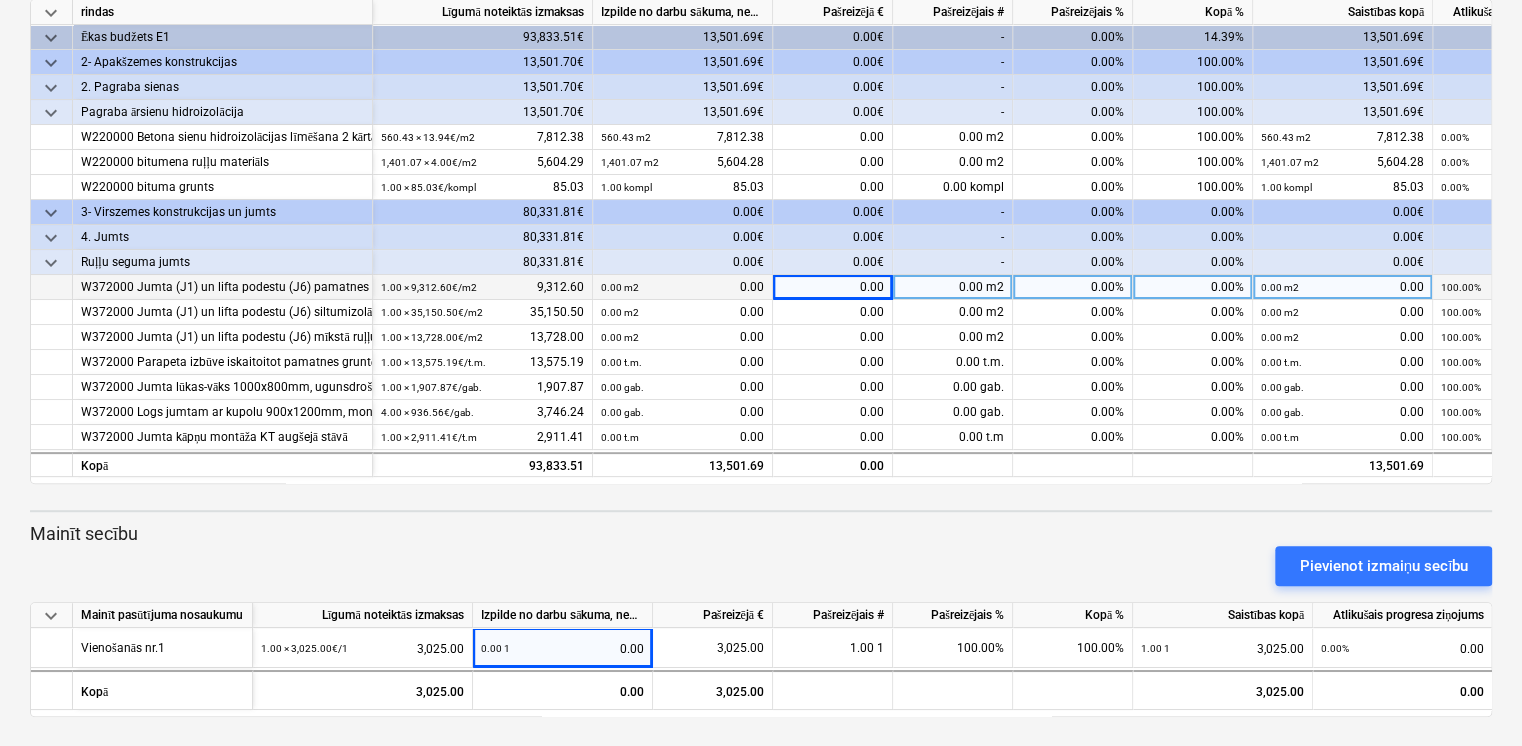 click on "0.00" at bounding box center [833, 287] 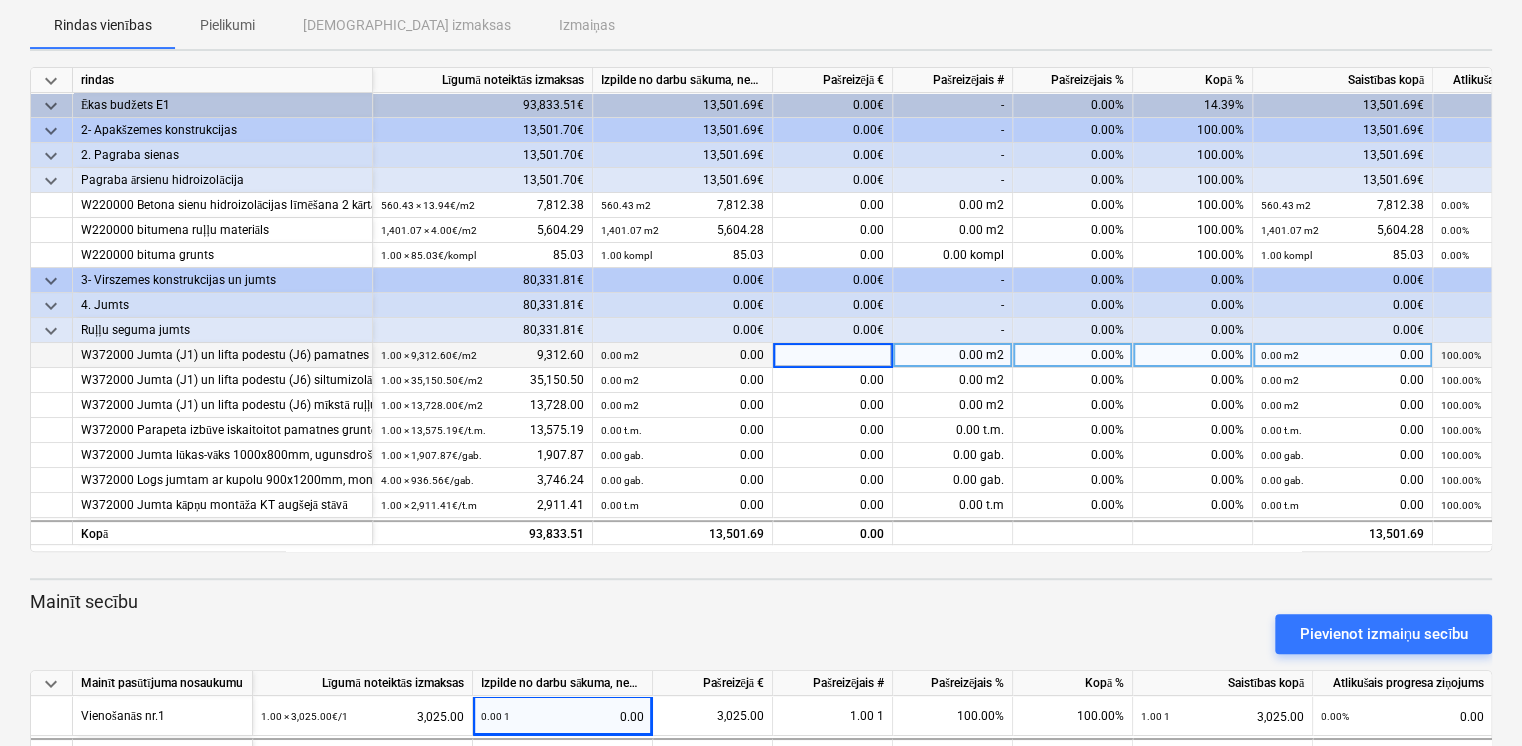scroll, scrollTop: 180, scrollLeft: 0, axis: vertical 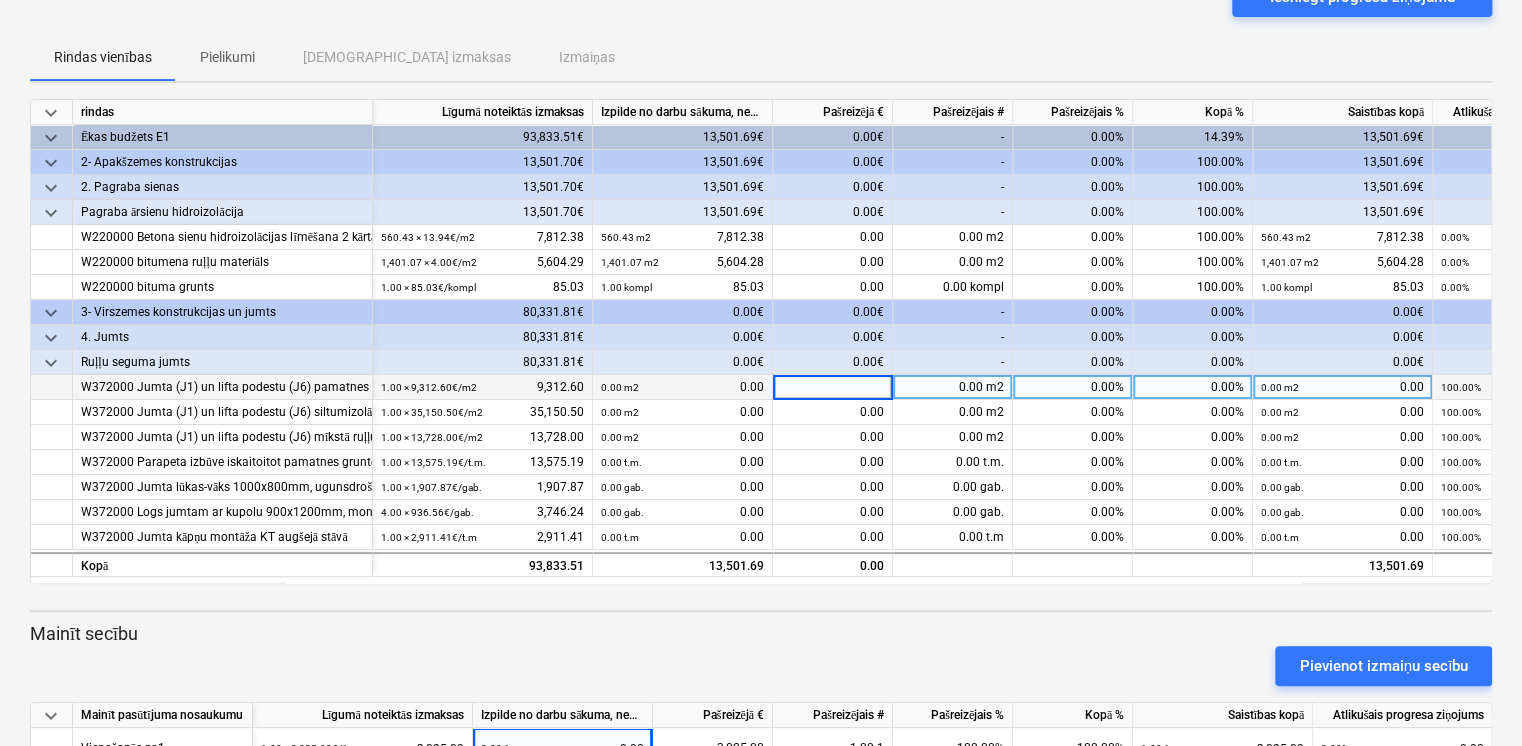 click on "Pielikumi" at bounding box center [227, 57] 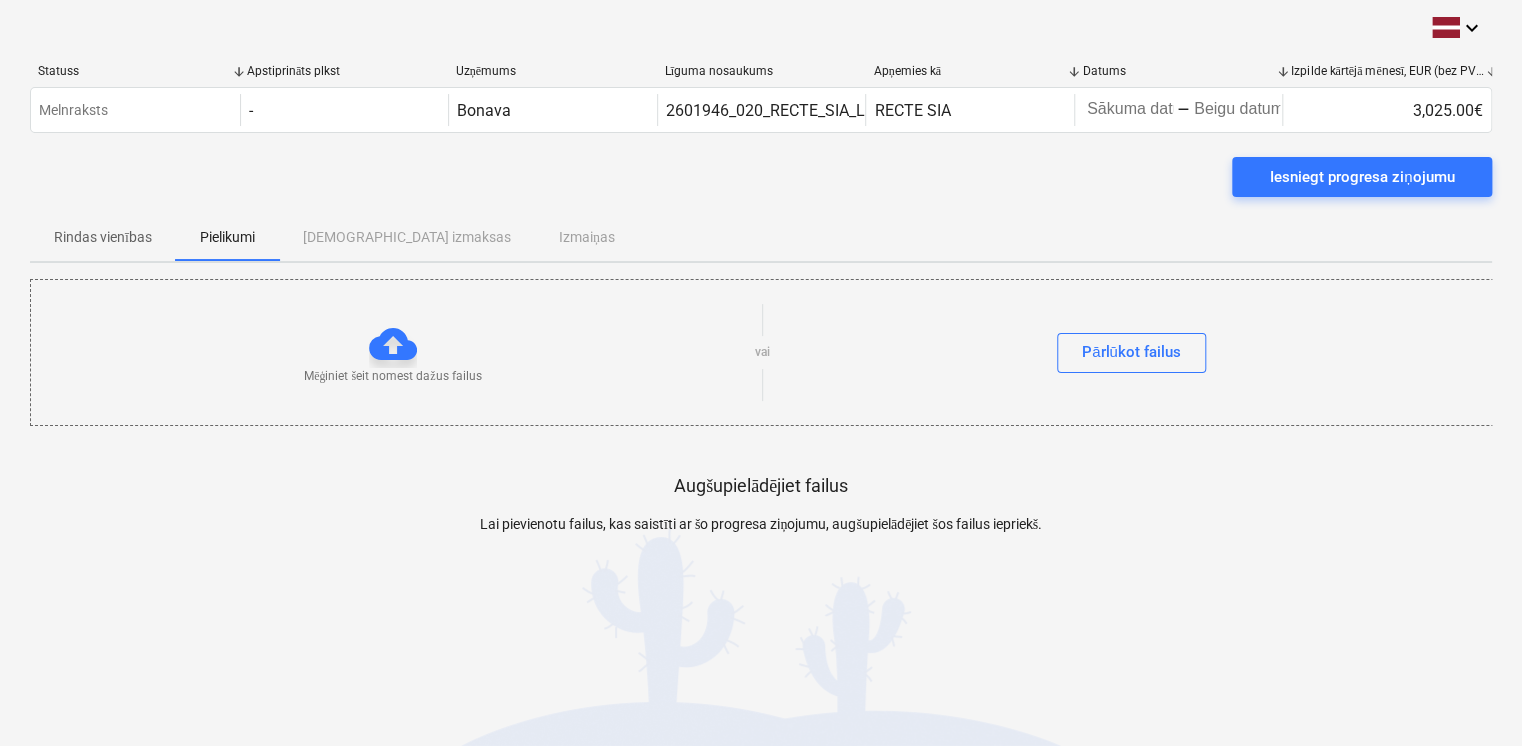 scroll, scrollTop: 0, scrollLeft: 0, axis: both 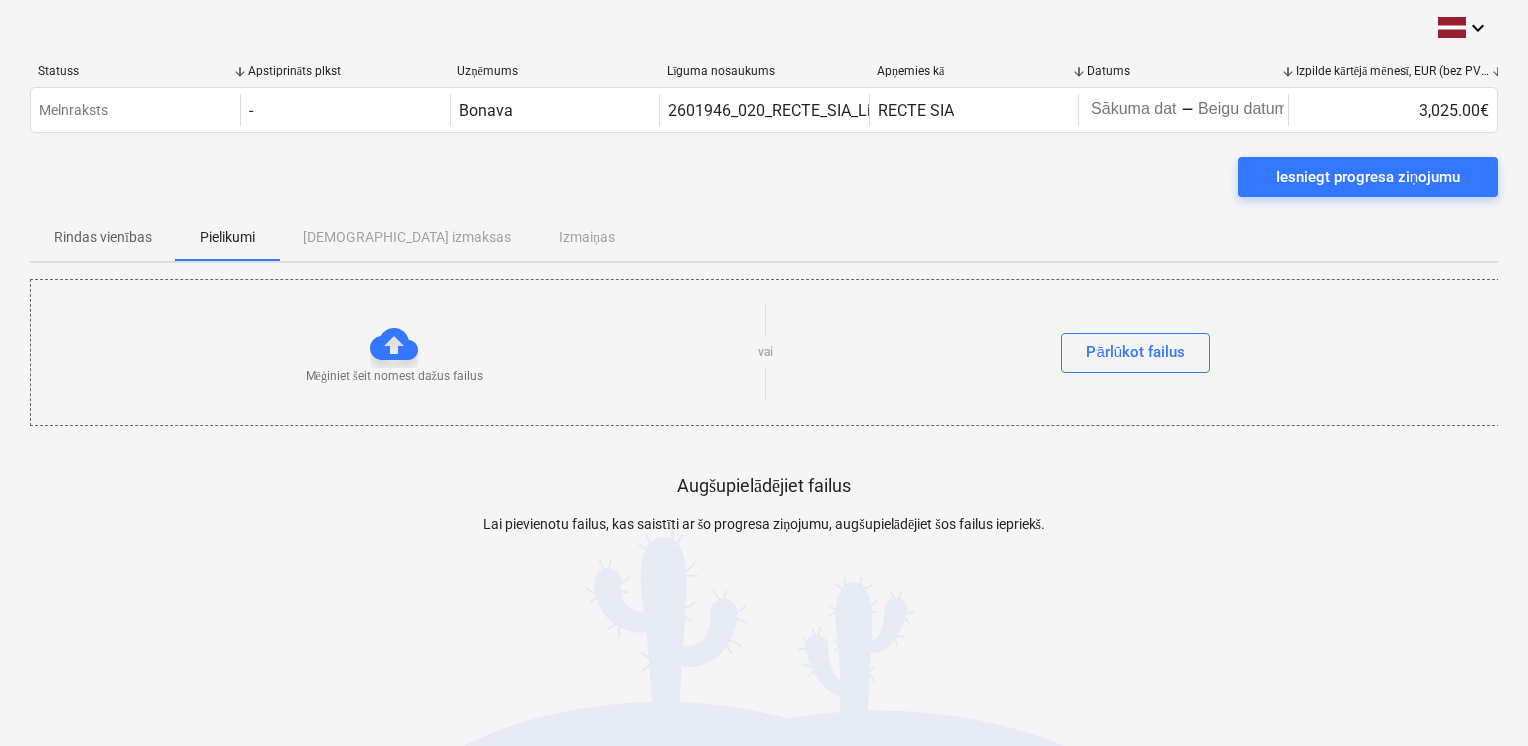 click on "Rindas vienības" at bounding box center [103, 237] 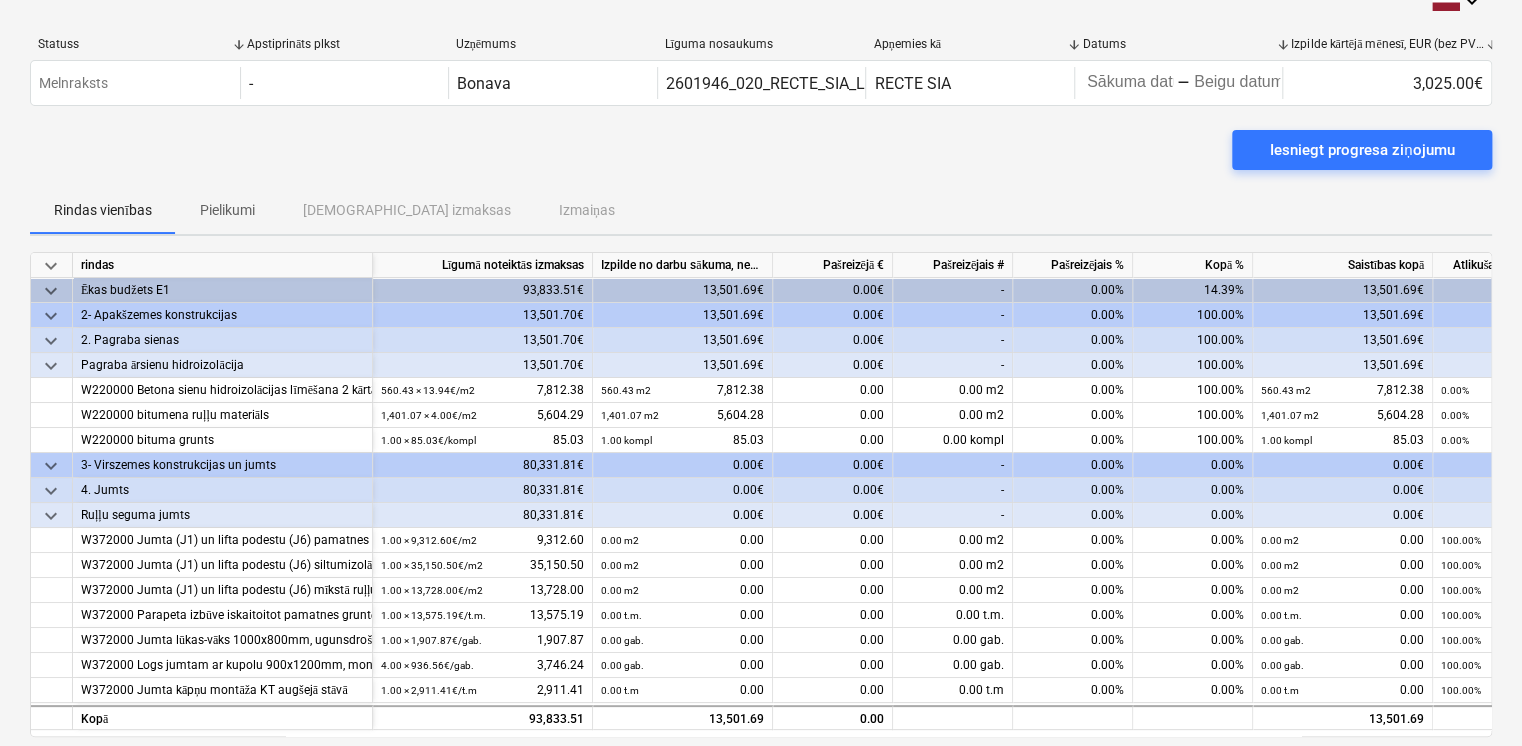 scroll, scrollTop: 0, scrollLeft: 0, axis: both 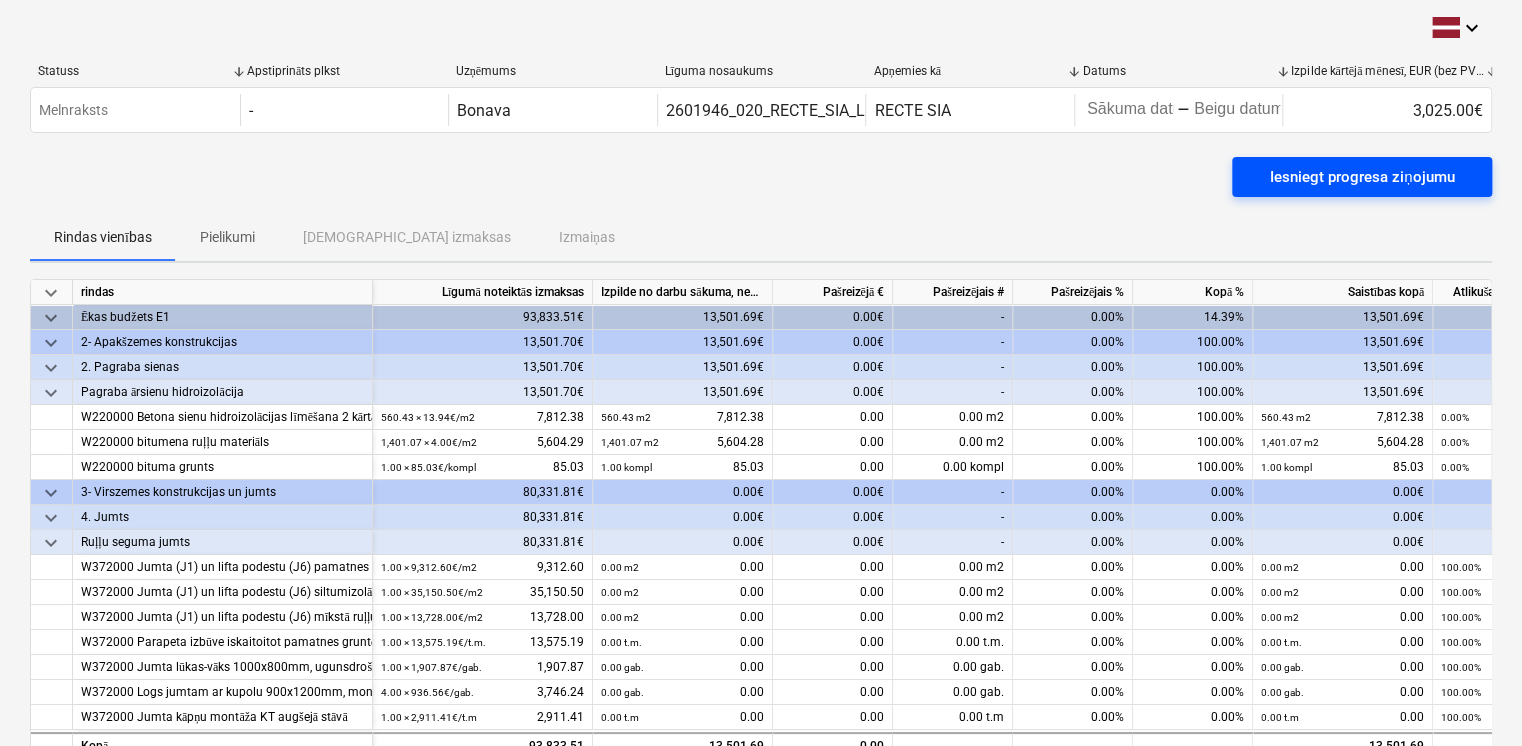click on "Iesniegt progresa ziņojumu" at bounding box center (1362, 177) 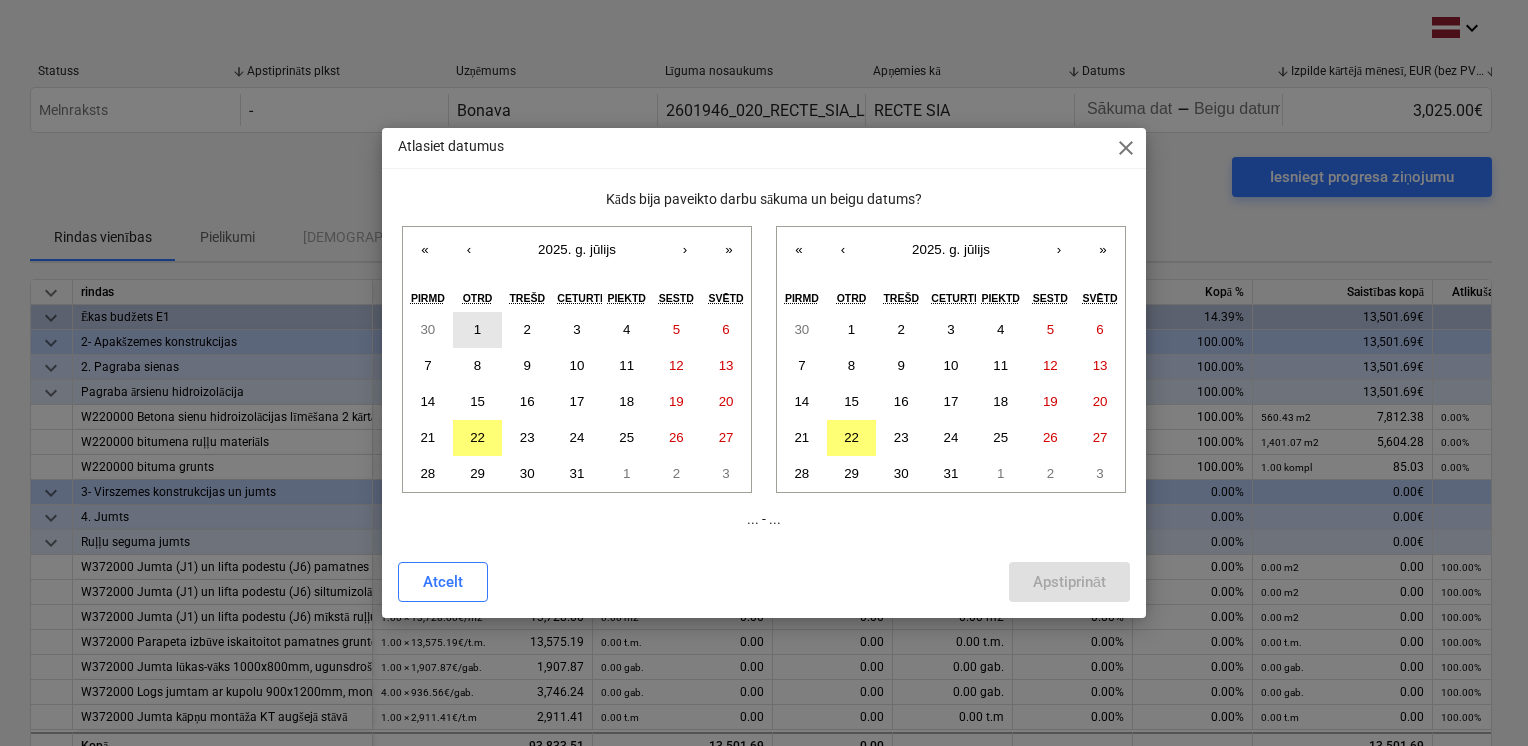click on "1" at bounding box center (477, 329) 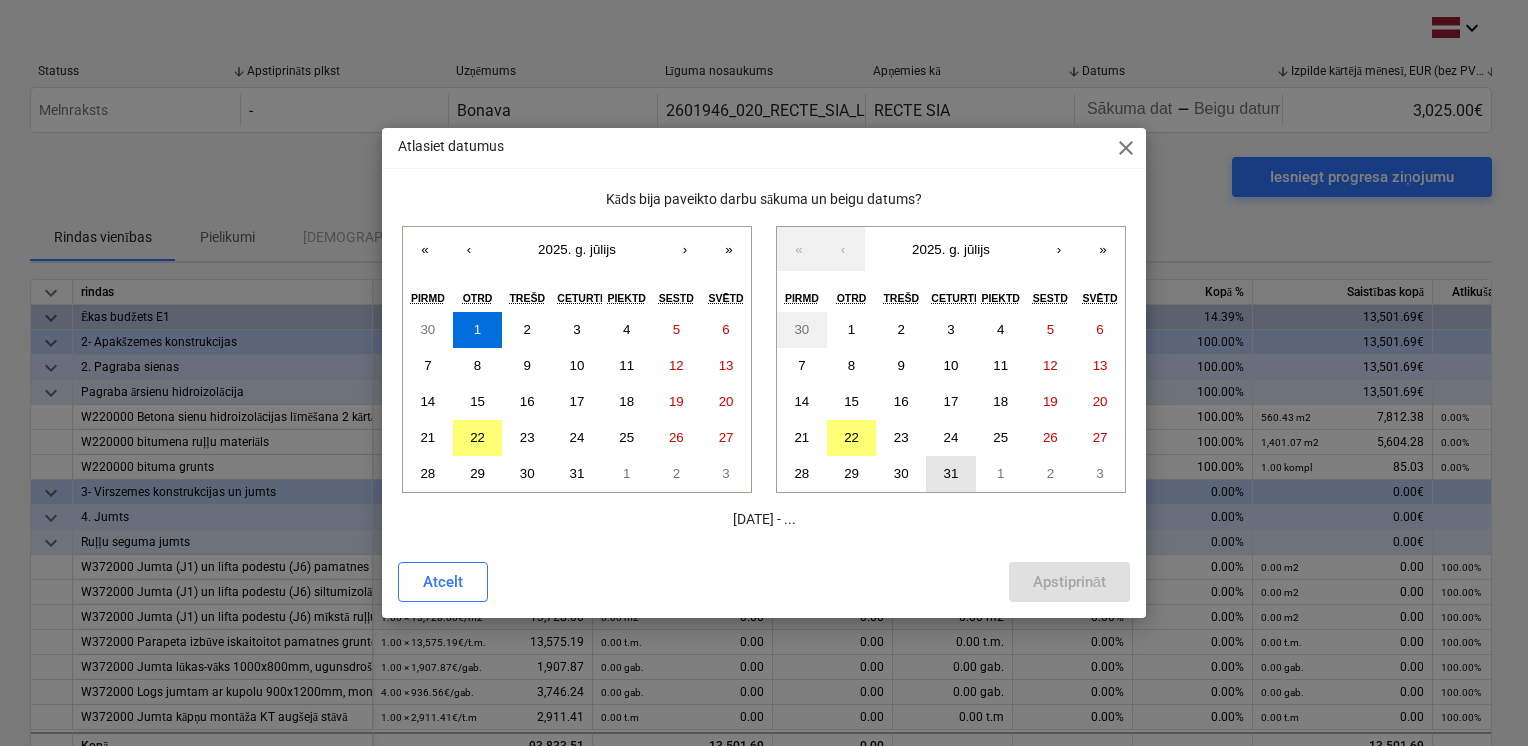 click on "31" at bounding box center (951, 473) 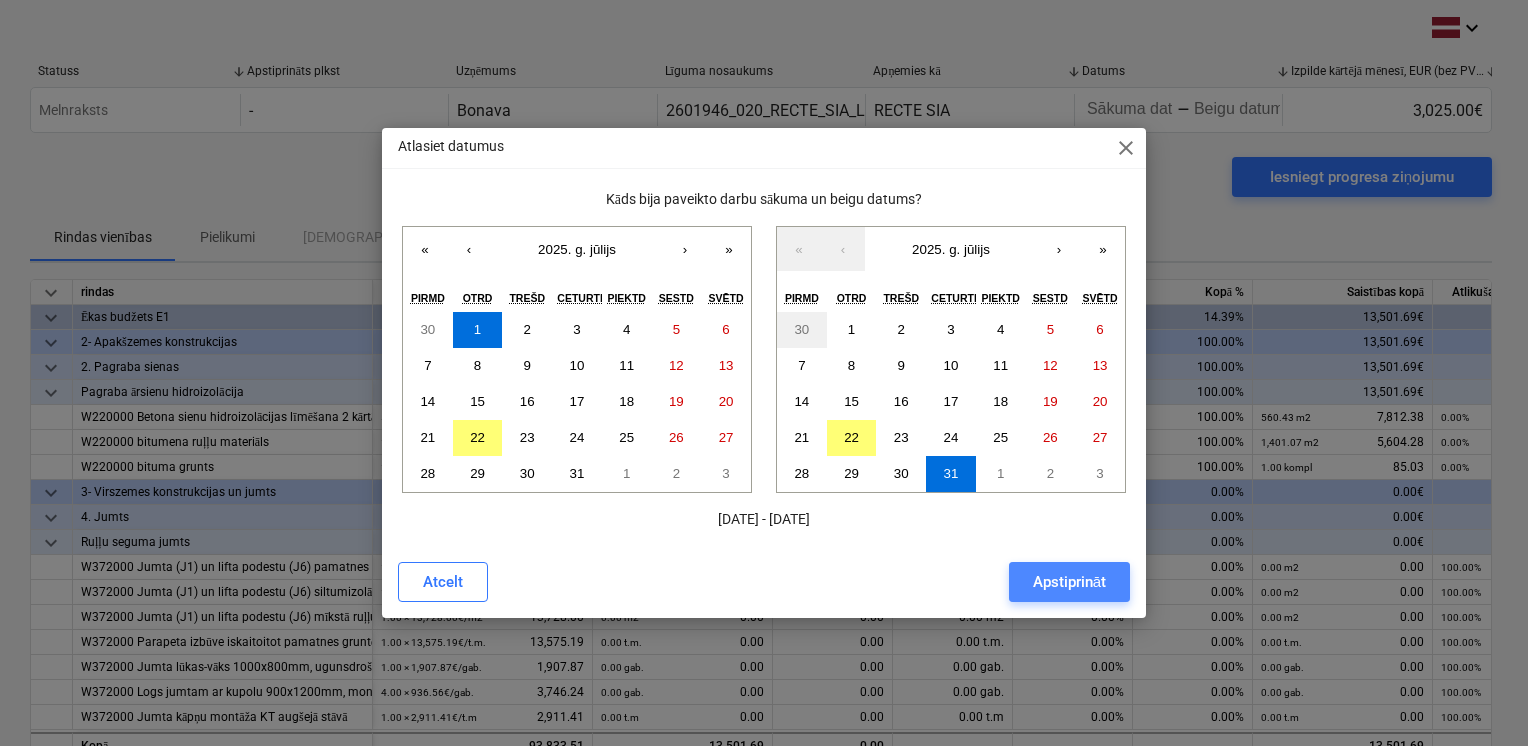 click on "Apstiprināt" at bounding box center [1069, 582] 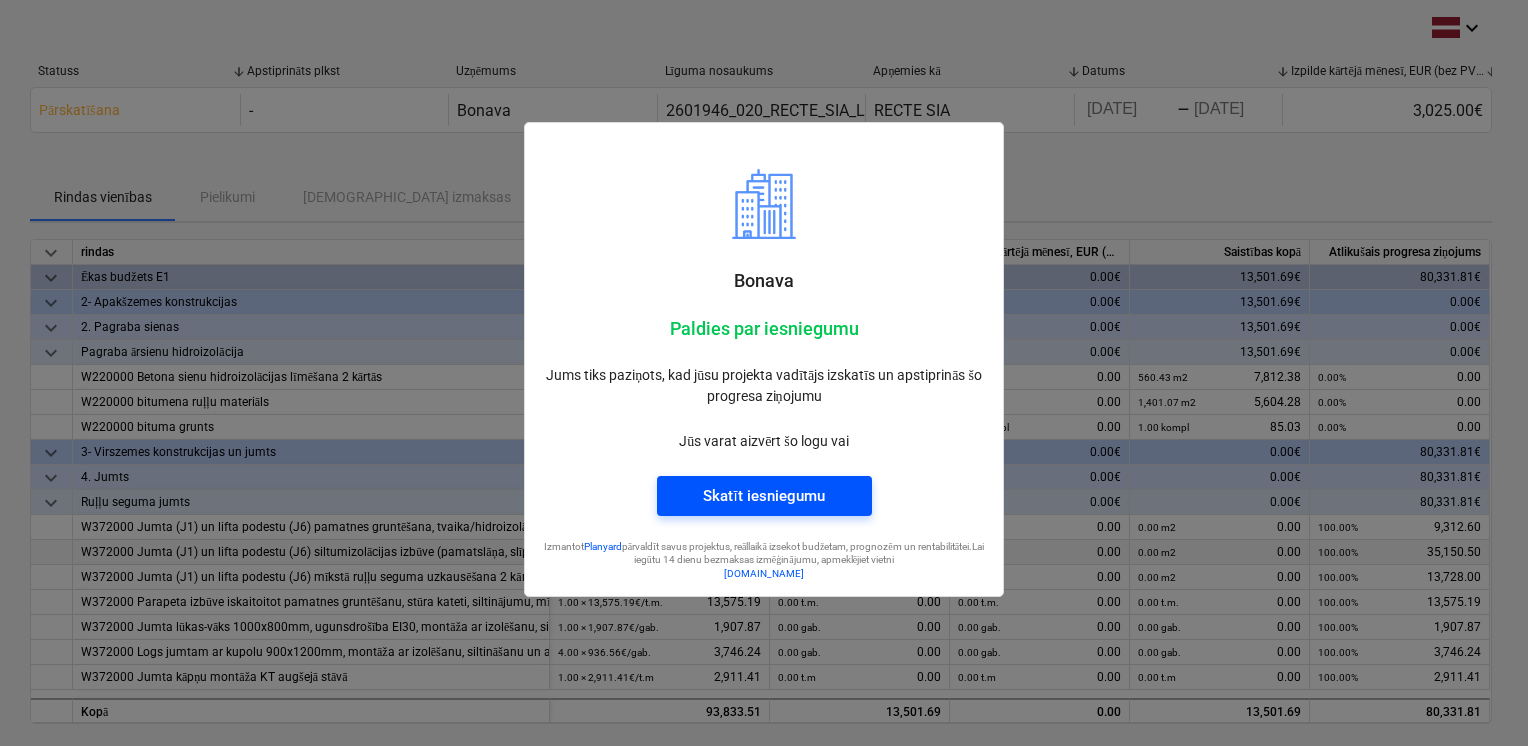 click on "Skatīt iesniegumu" at bounding box center [763, 496] 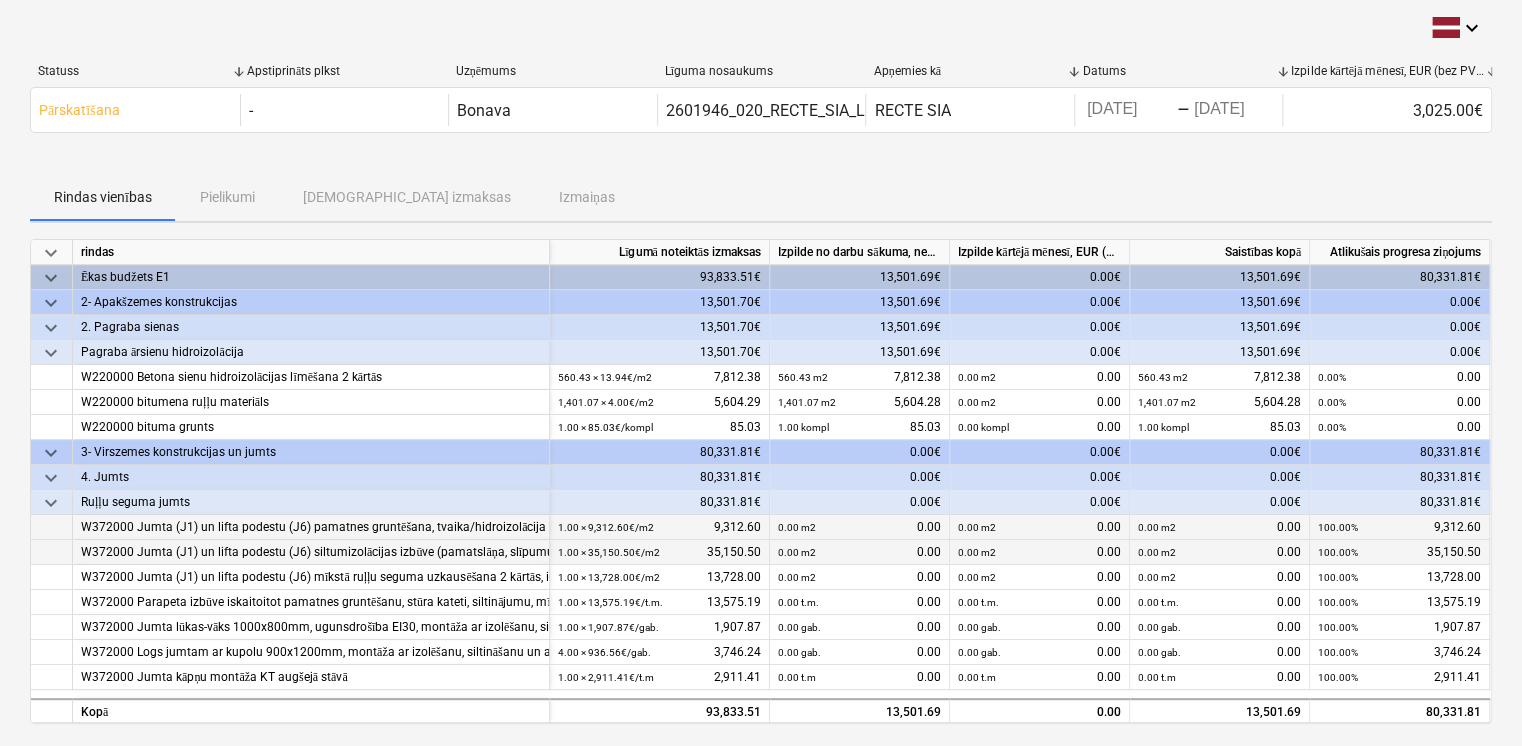 click on "0.00   m2 0.00" at bounding box center (859, 527) 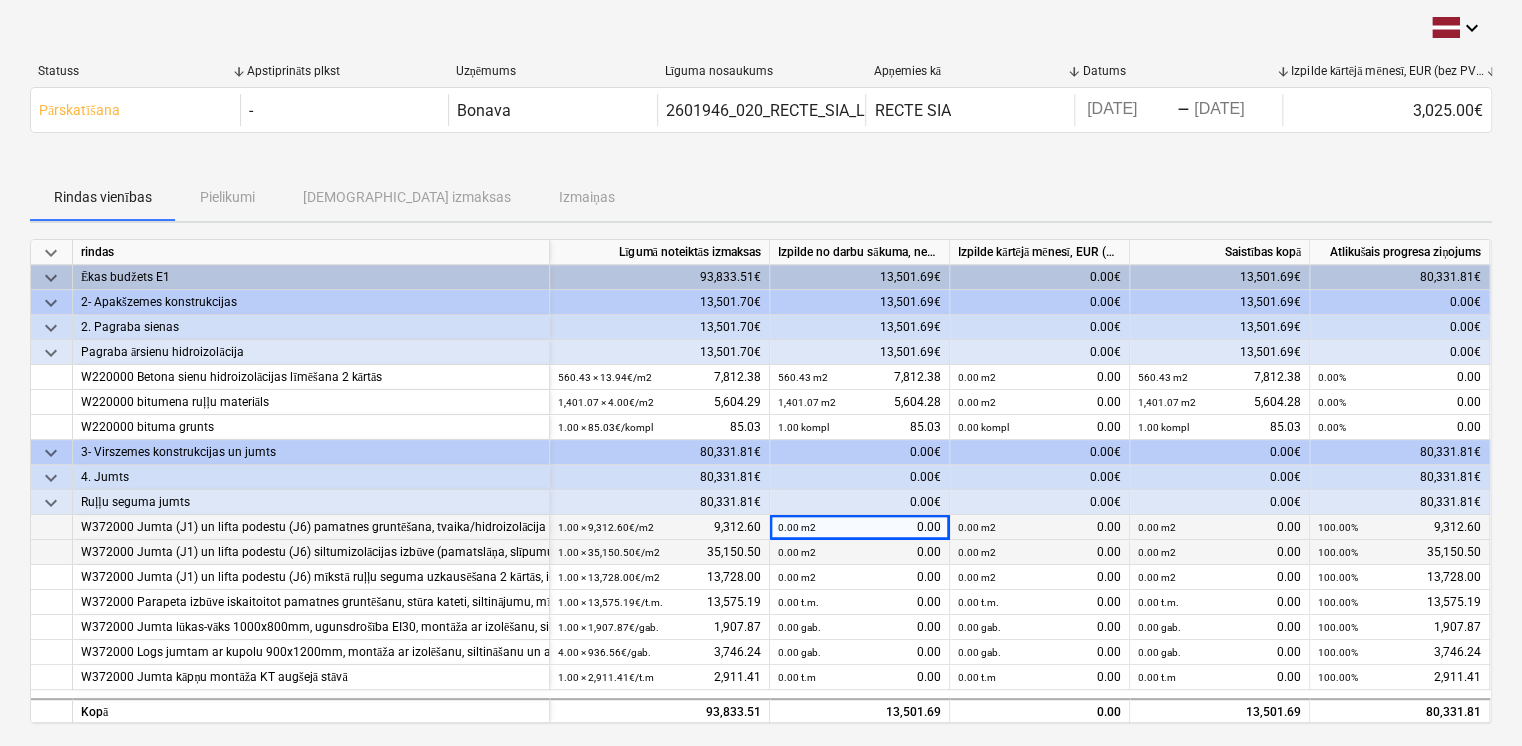 click on "0.00   m2 0.00" at bounding box center [1039, 527] 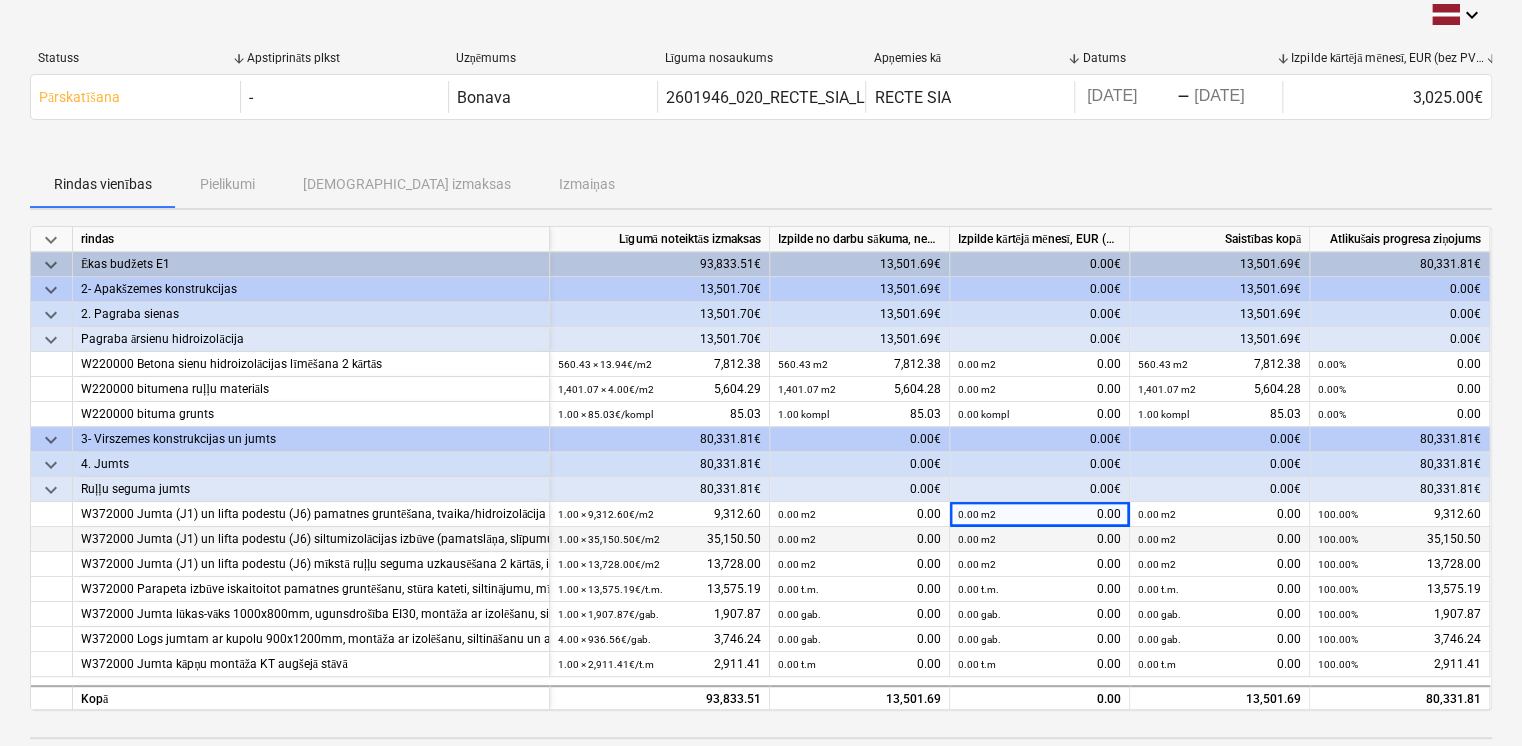 scroll, scrollTop: 0, scrollLeft: 0, axis: both 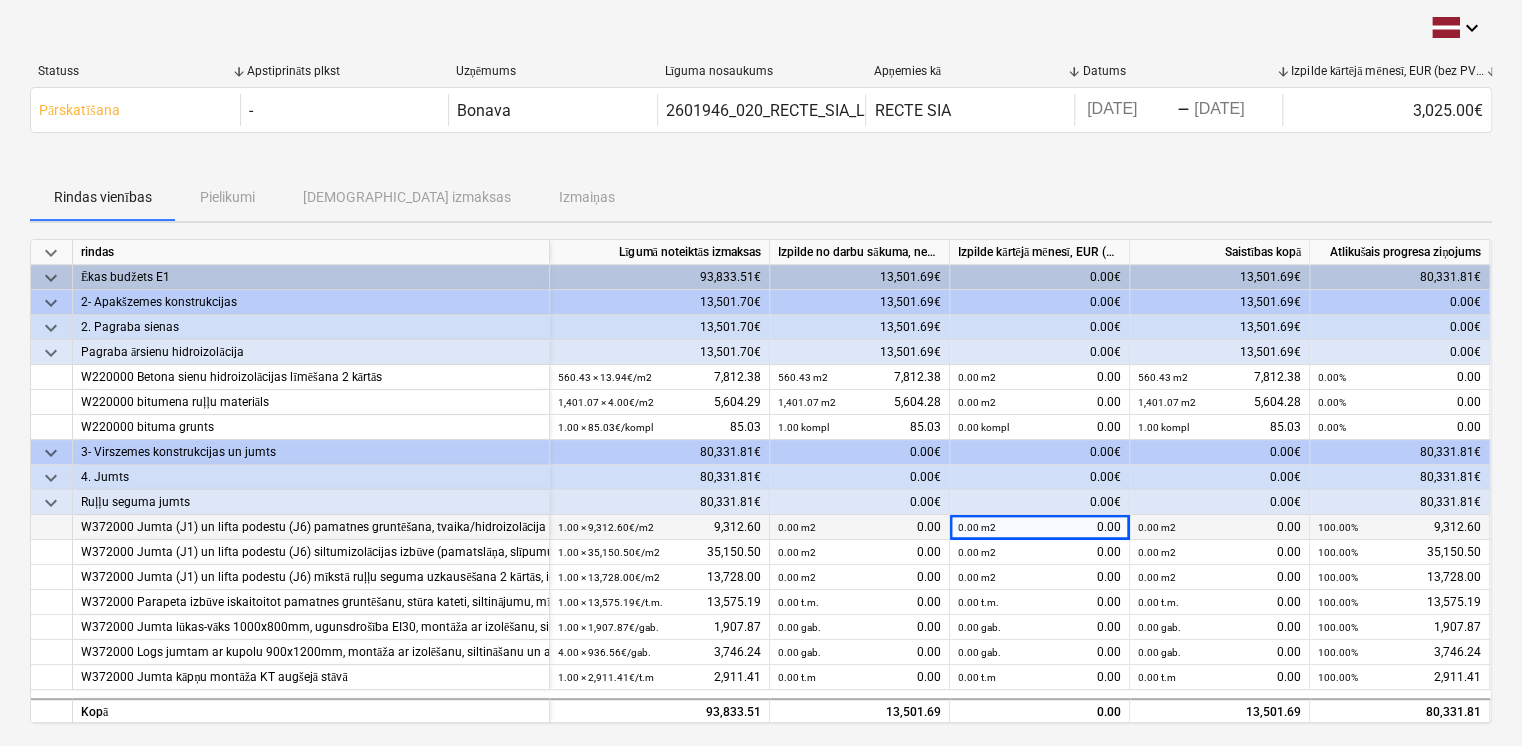click on "0.00   m2" at bounding box center [797, 527] 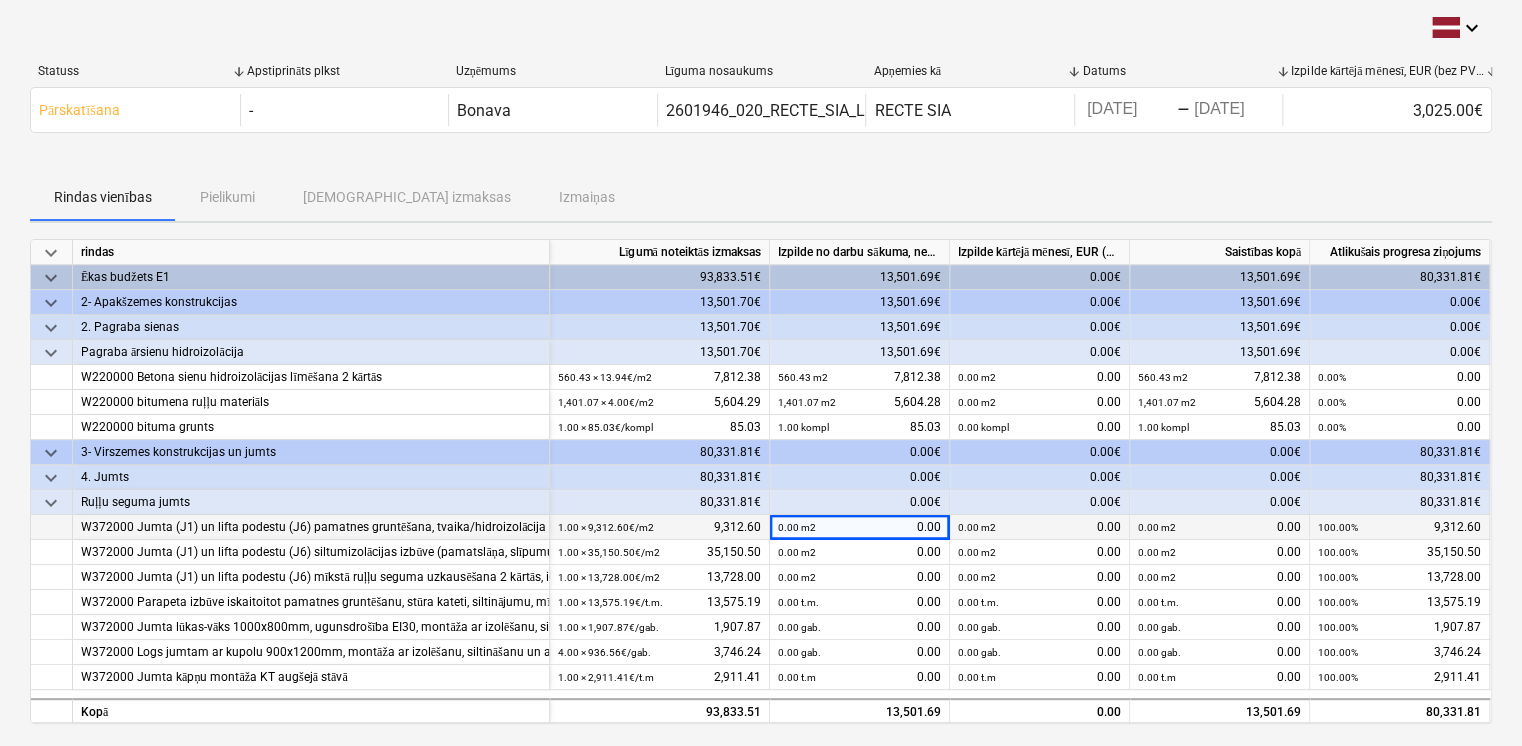 click on "0.00   m2 0.00" at bounding box center [1039, 527] 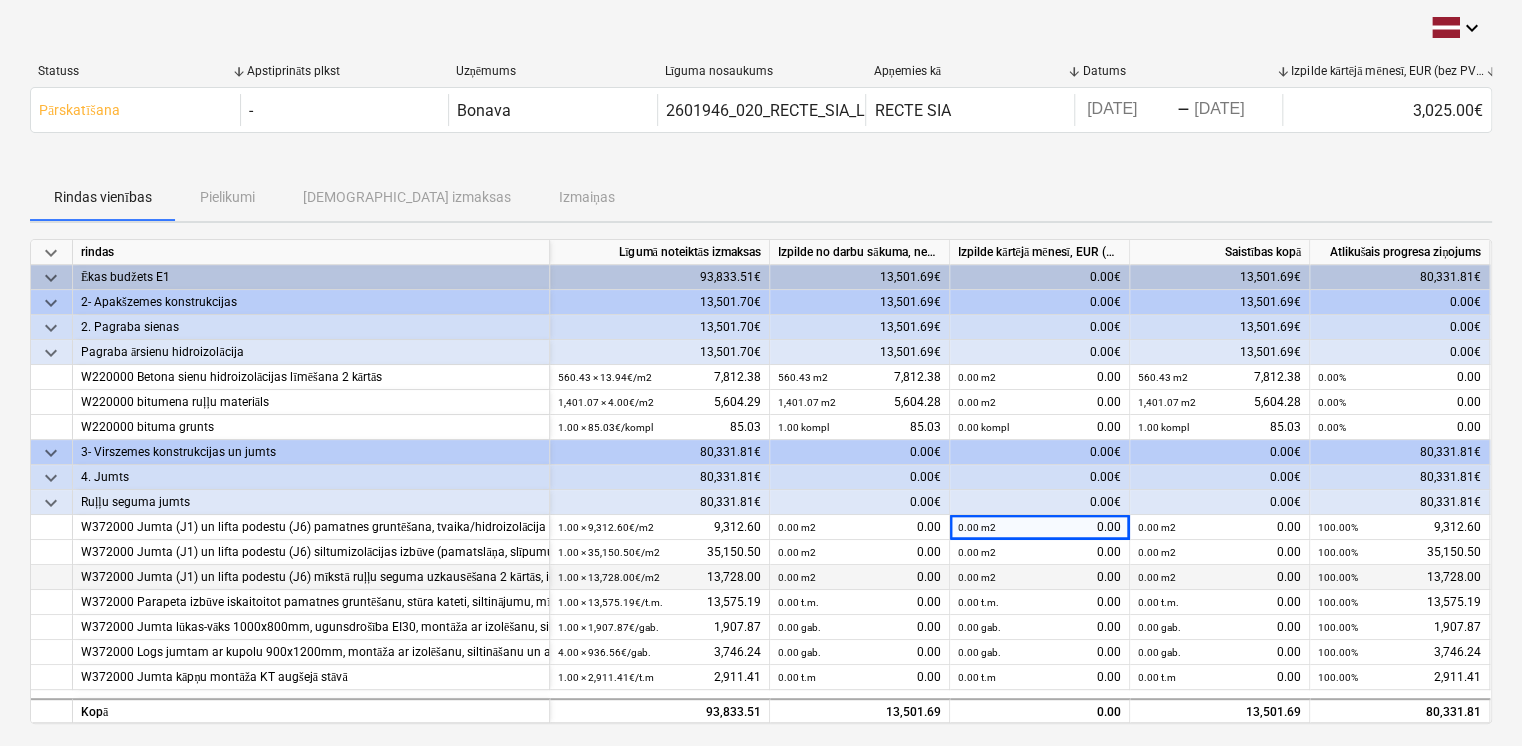 click on "0.00   m2 0.00" at bounding box center [1039, 577] 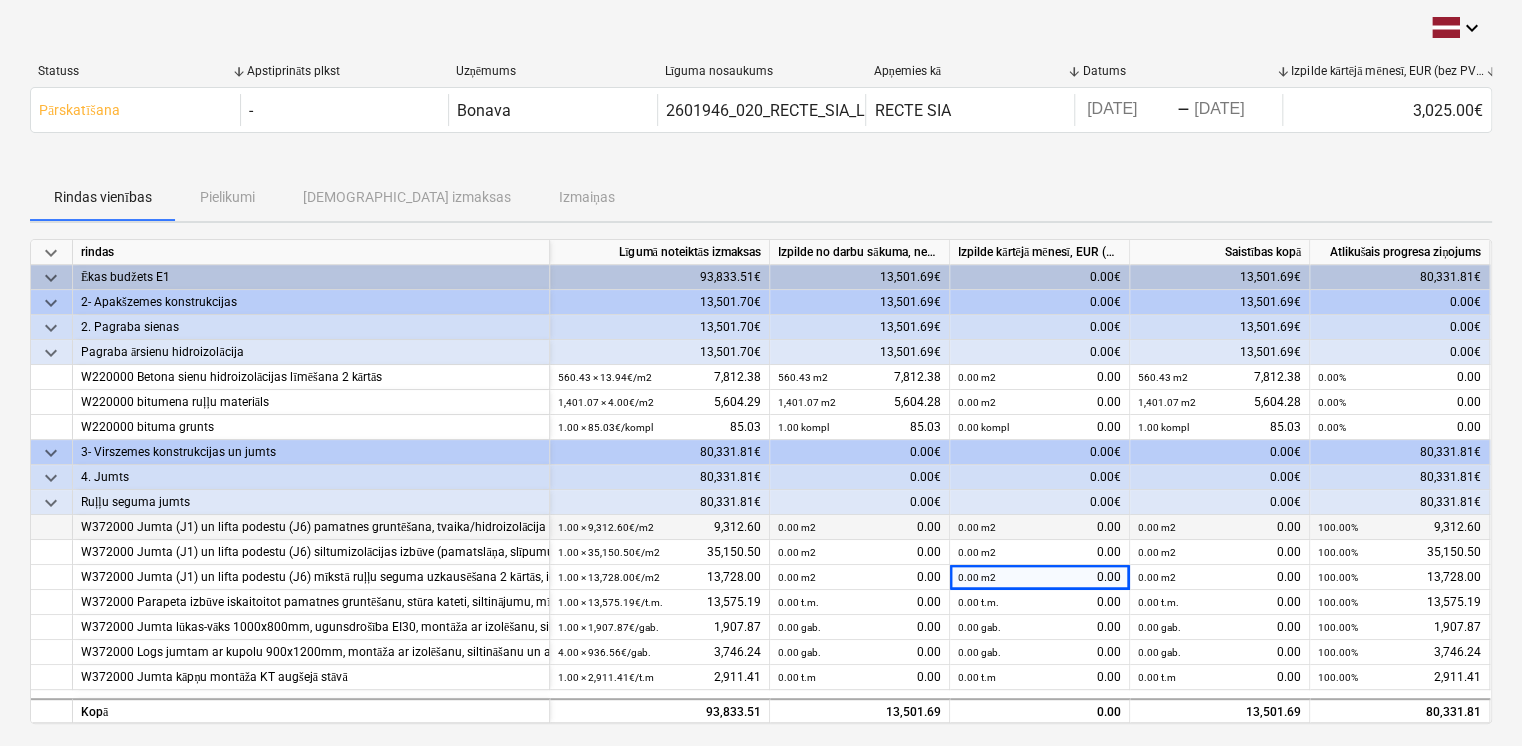 click on "0.00   m2 0.00" at bounding box center (1219, 527) 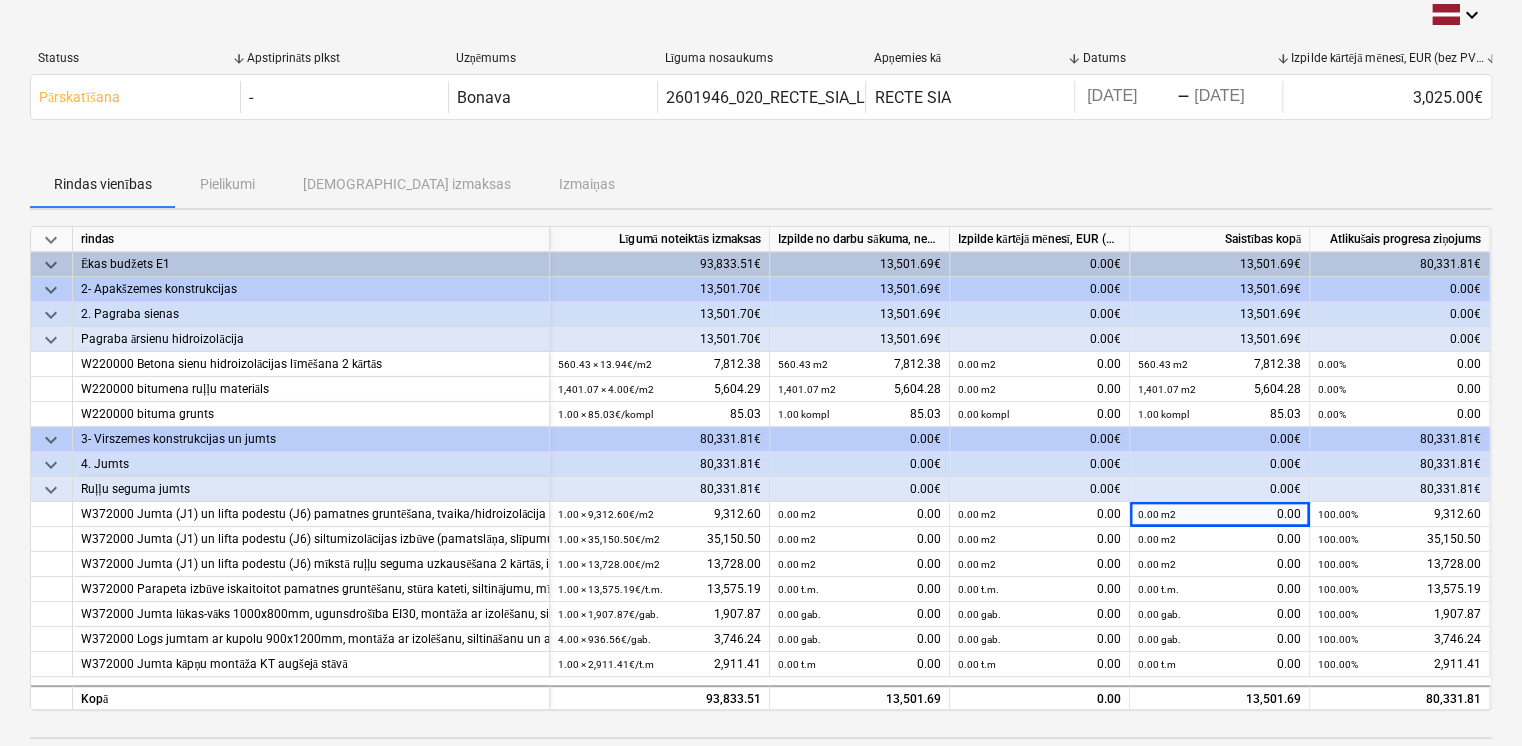 scroll, scrollTop: 0, scrollLeft: 0, axis: both 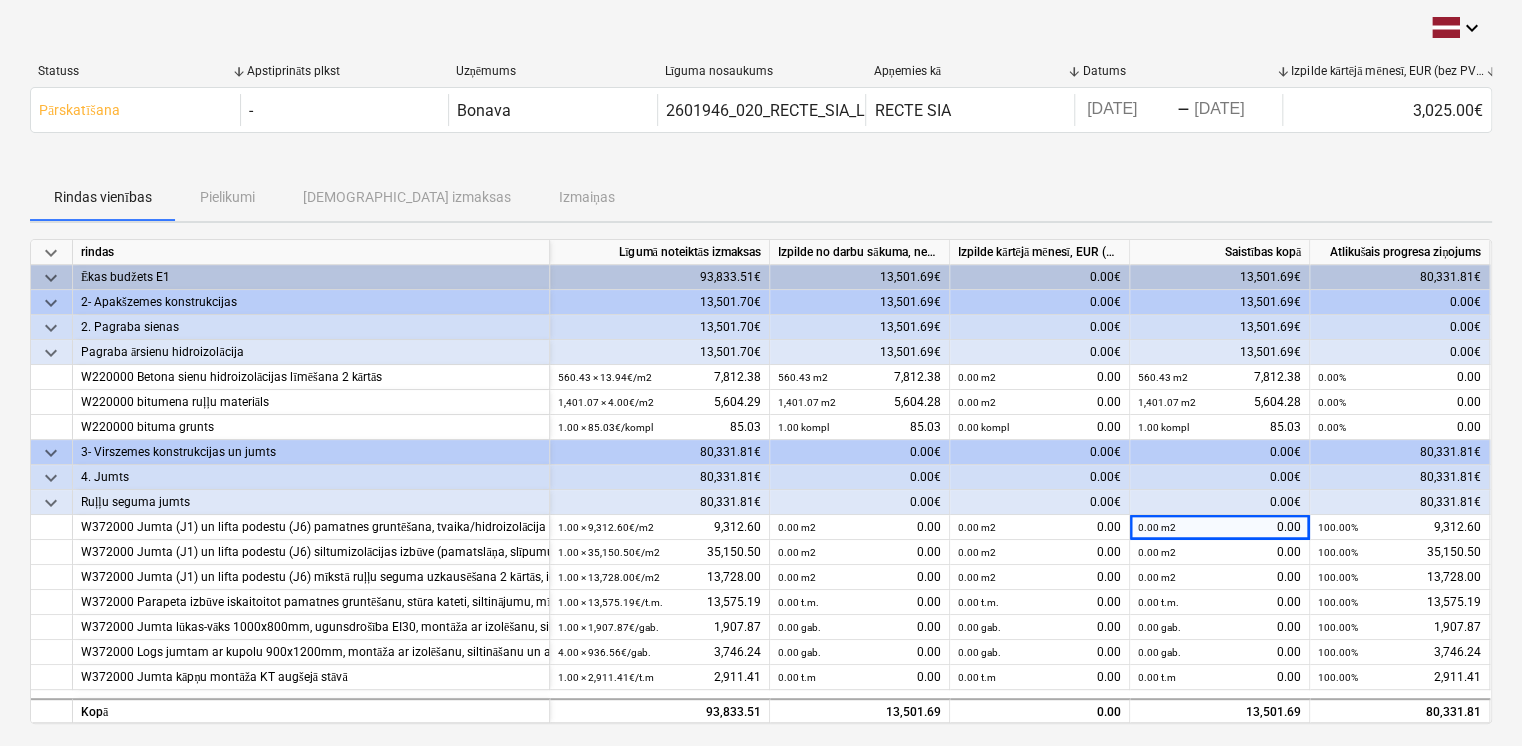 click on "Izpilde kārtējā mēnesī, EUR  (bez PVN)" at bounding box center (1387, 71) 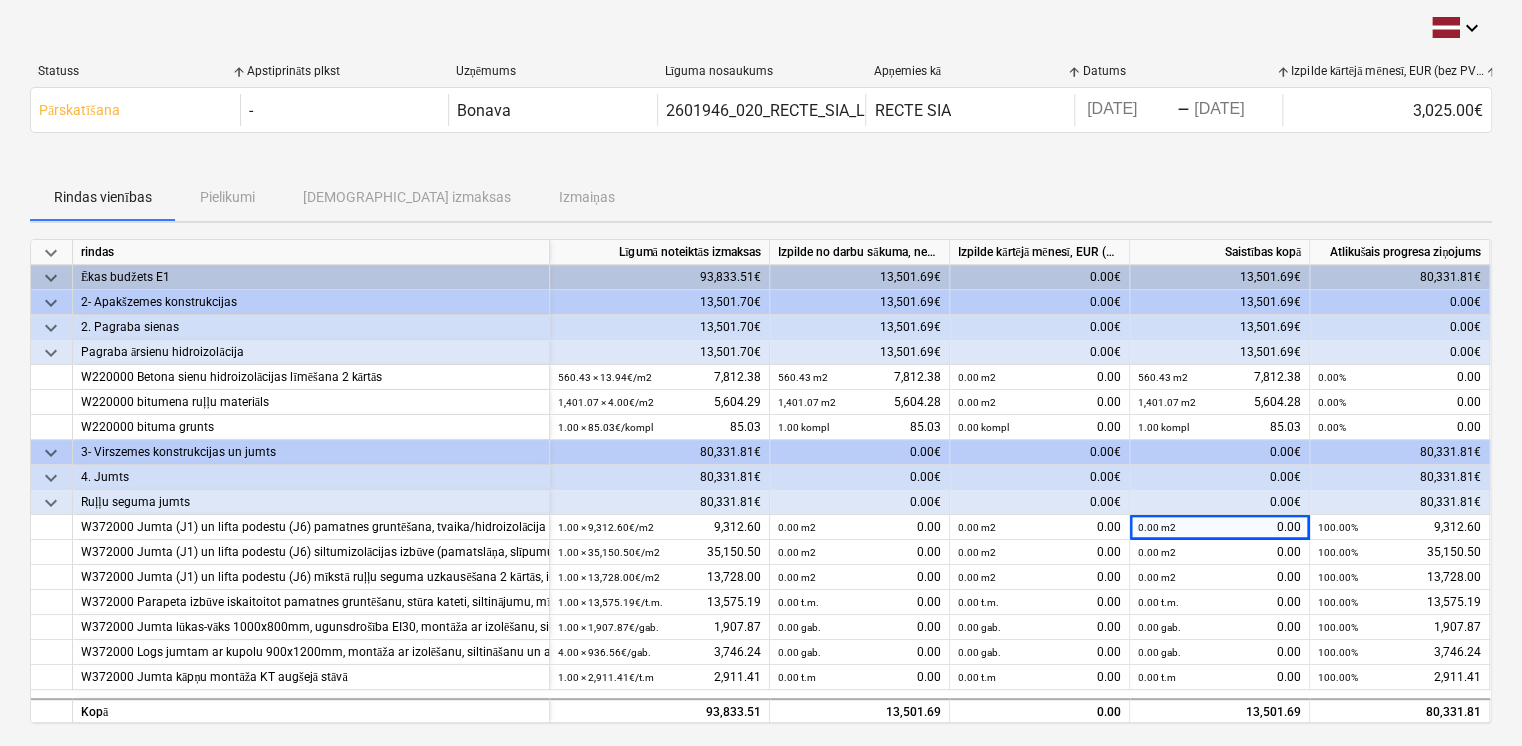 click on "Izpilde kārtējā mēnesī, EUR  (bez PVN)" at bounding box center (1387, 71) 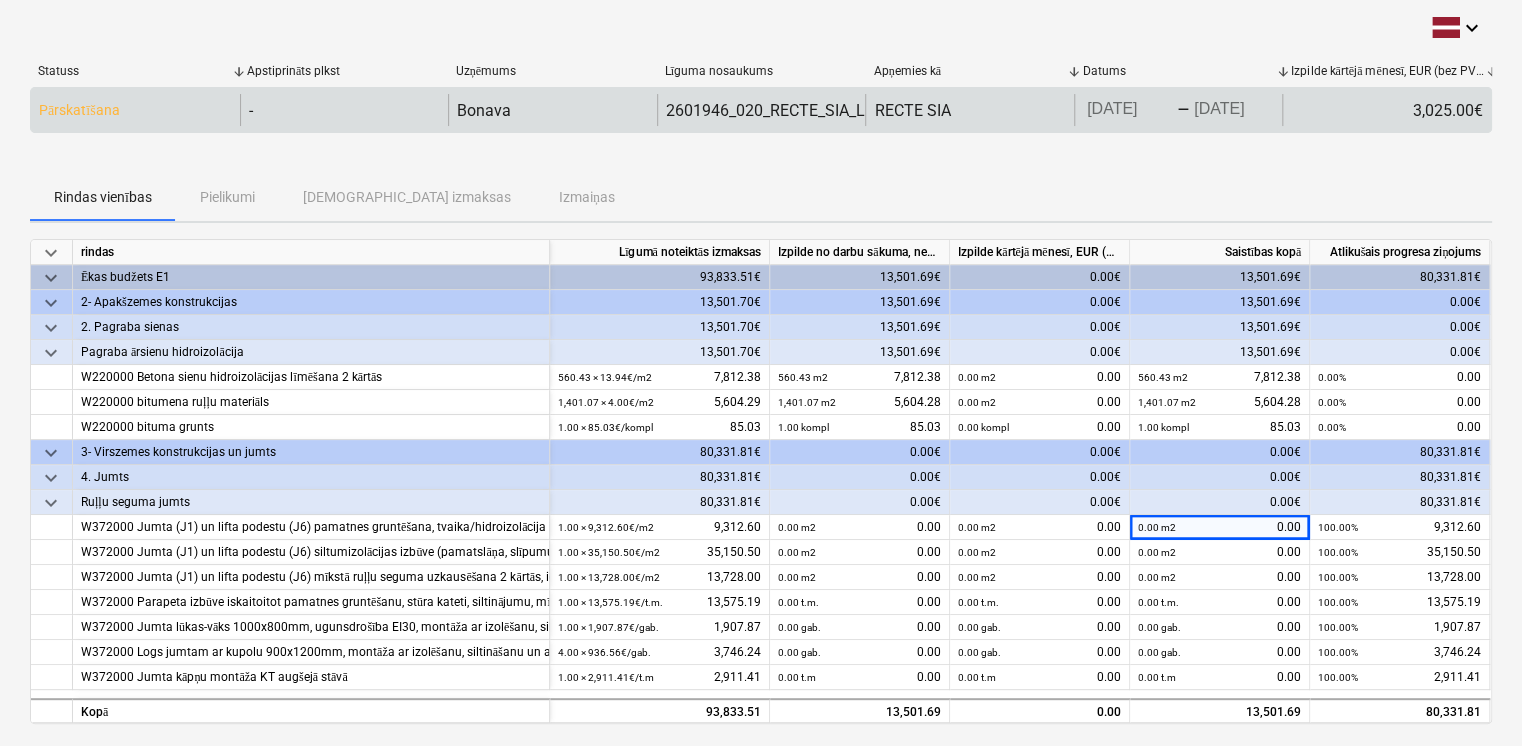 click on "Pārskatīšana" at bounding box center (79, 110) 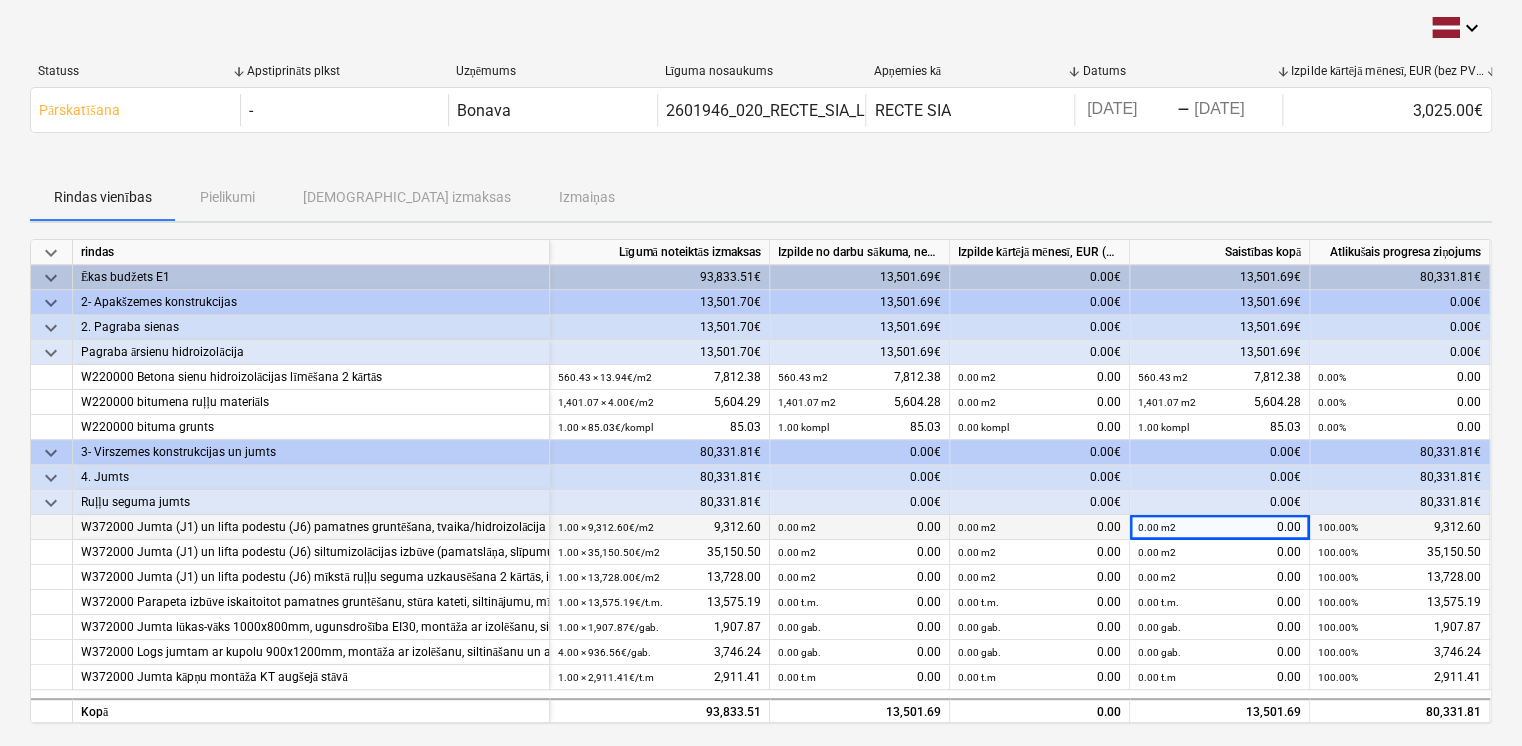 click on "1.00   ×   9,312.60€ / m2 9,312.60" at bounding box center [659, 527] 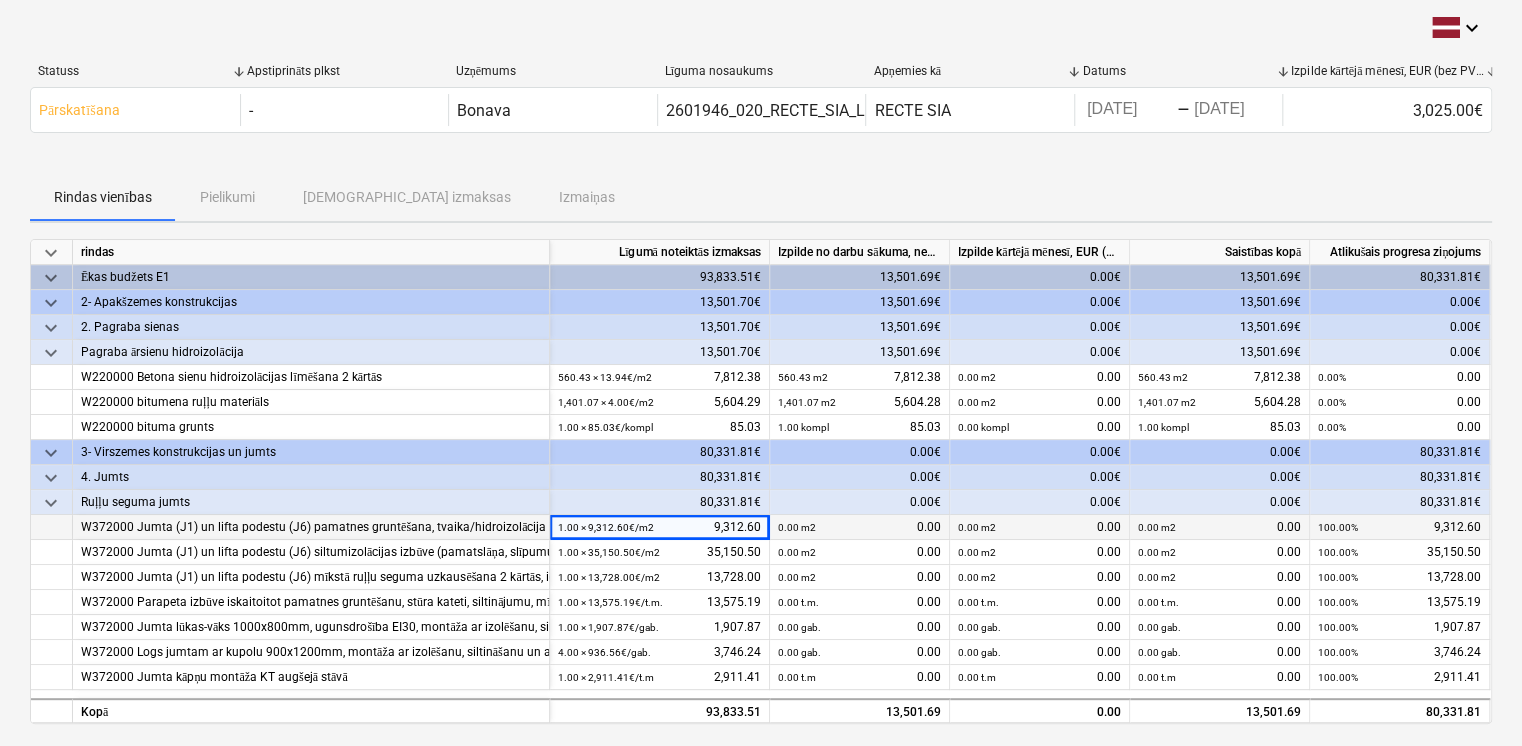 click on "0.00   m2 0.00" at bounding box center (859, 527) 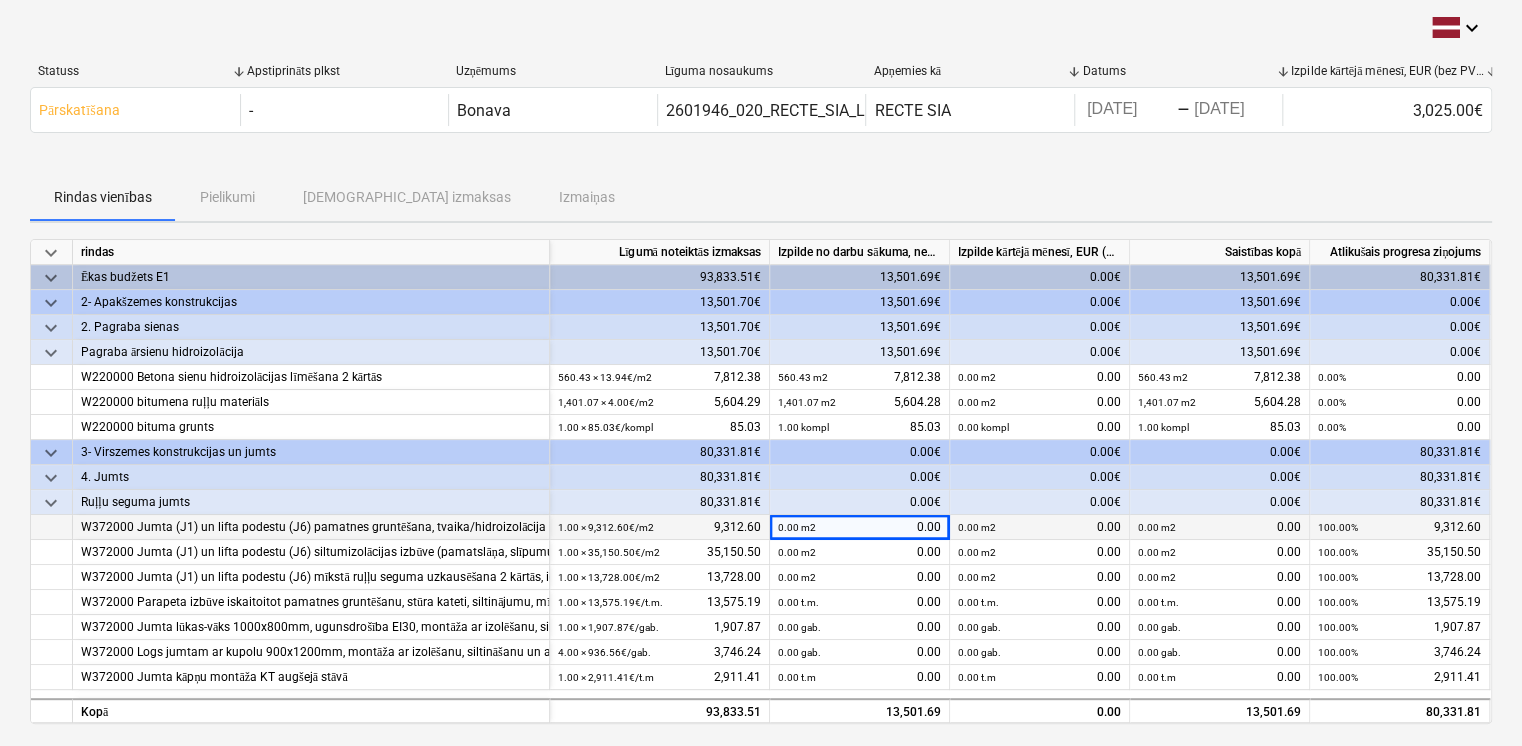 click on "0.00   m2 0.00" at bounding box center (1039, 527) 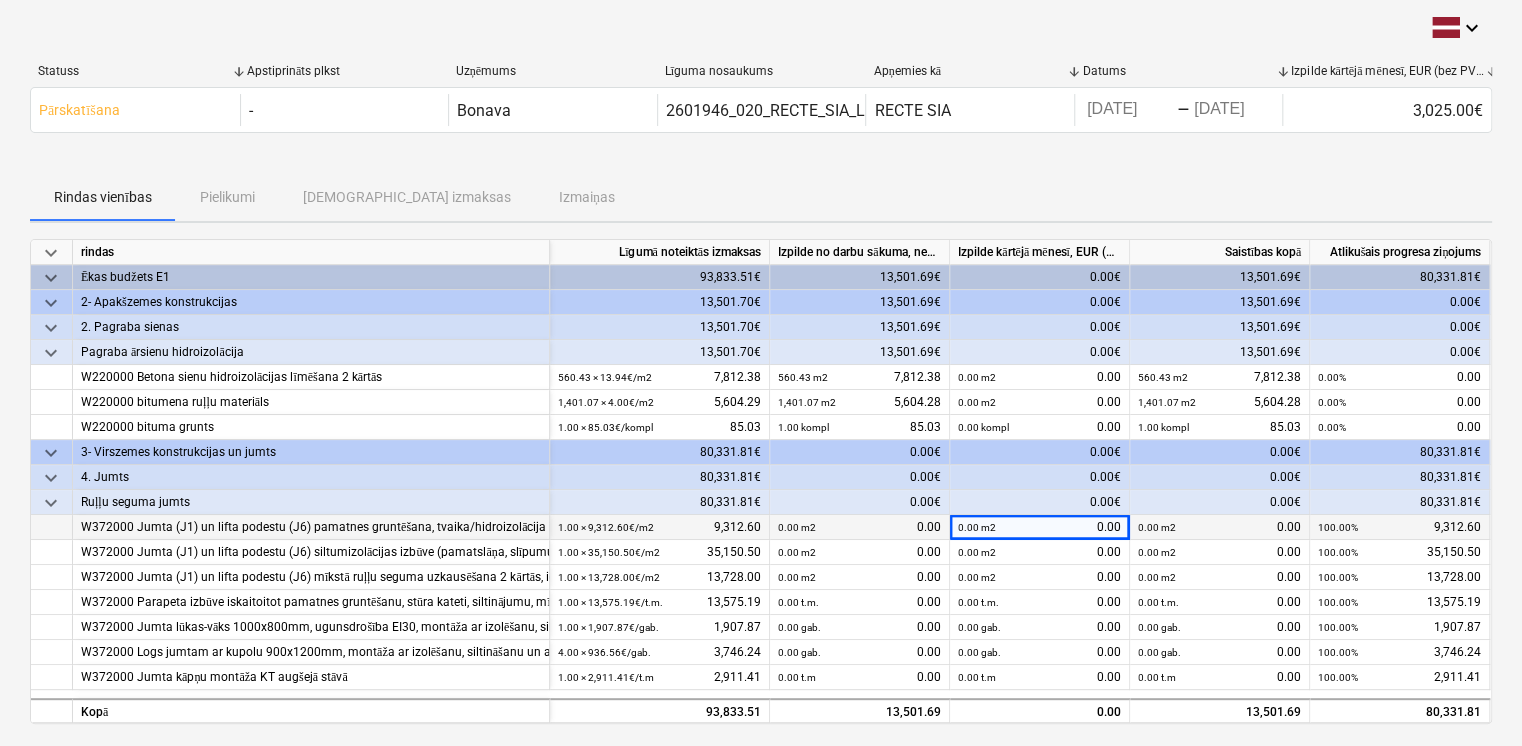 click on "0.00   m2 0.00" at bounding box center [1219, 527] 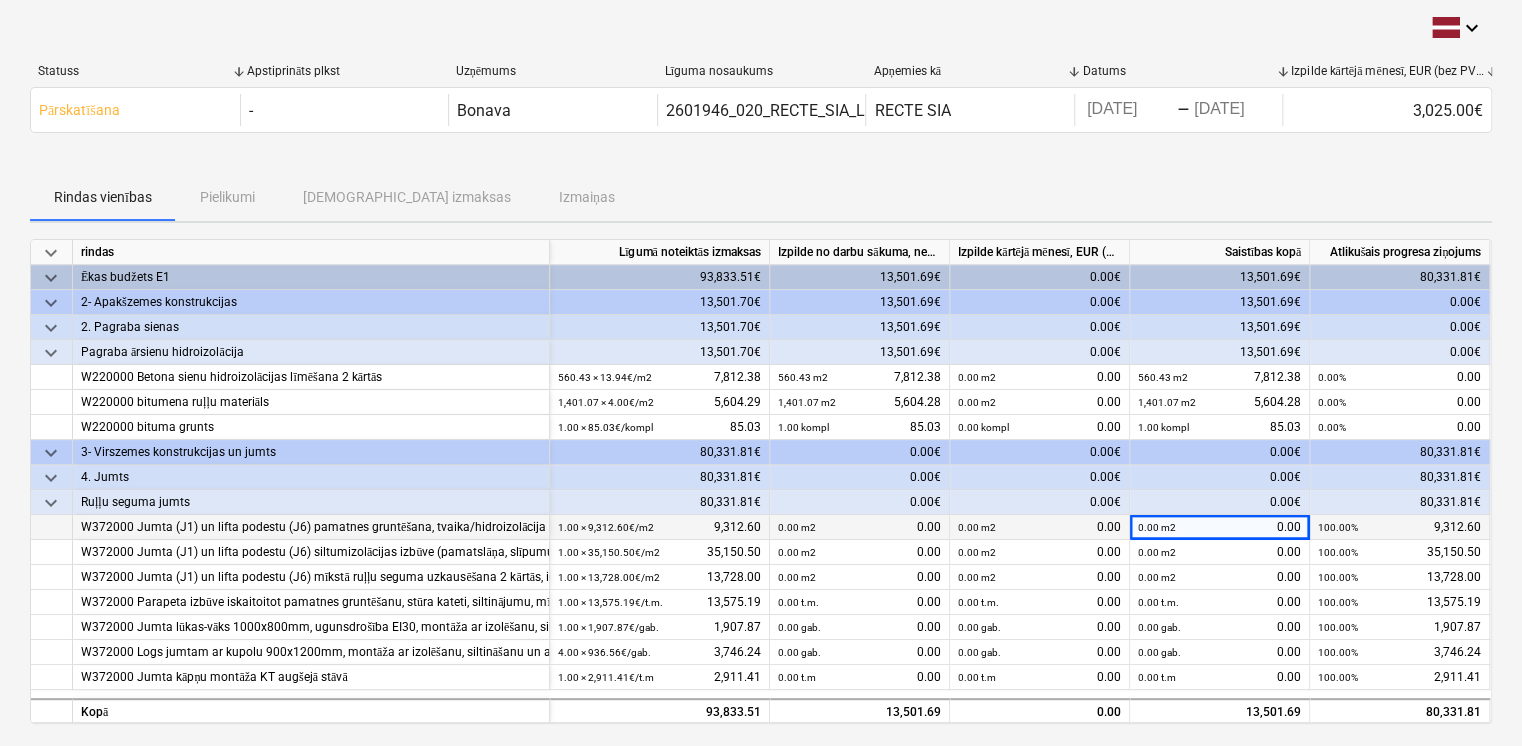 click on "100.00% 9,312.60" at bounding box center (1399, 527) 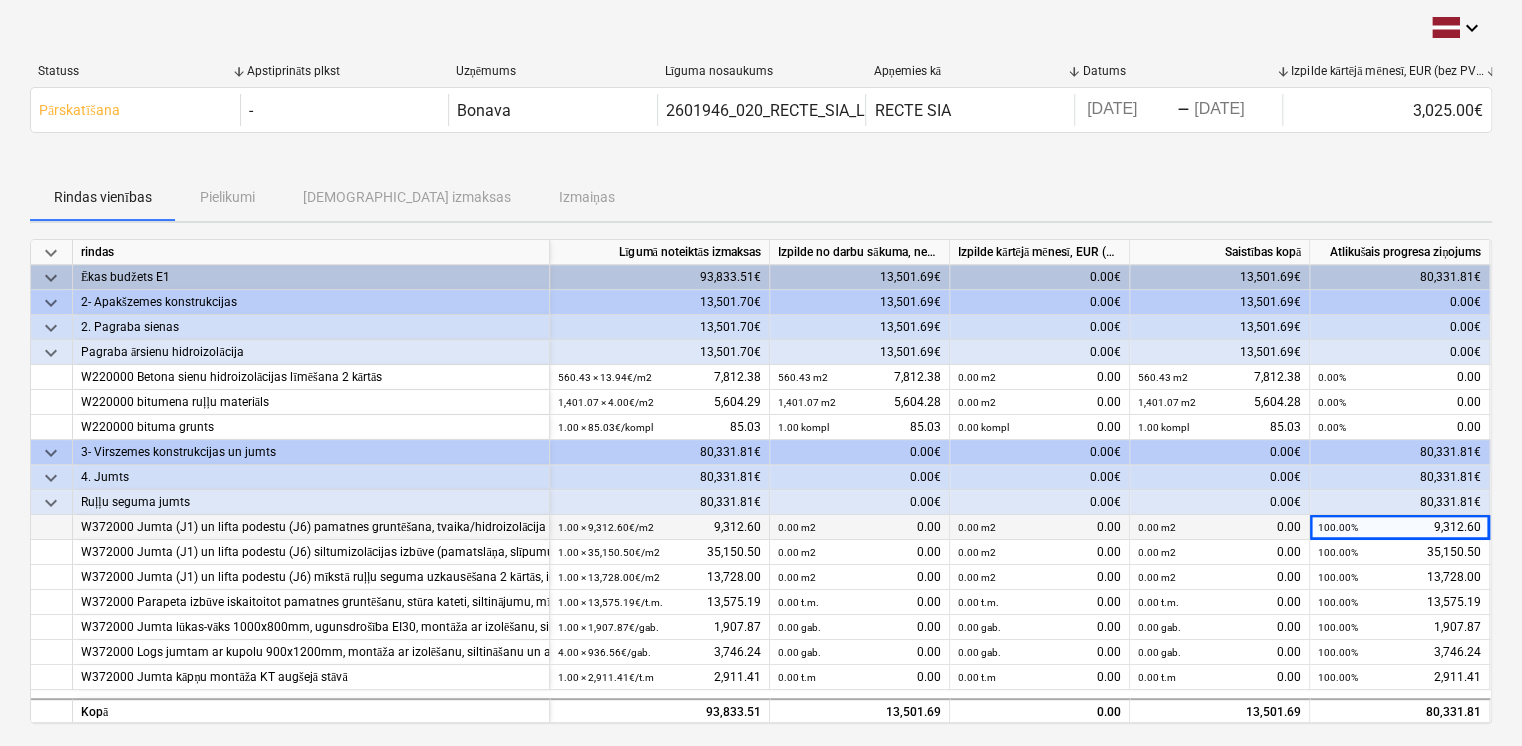 click on "0.00   m2 0.00" at bounding box center (859, 527) 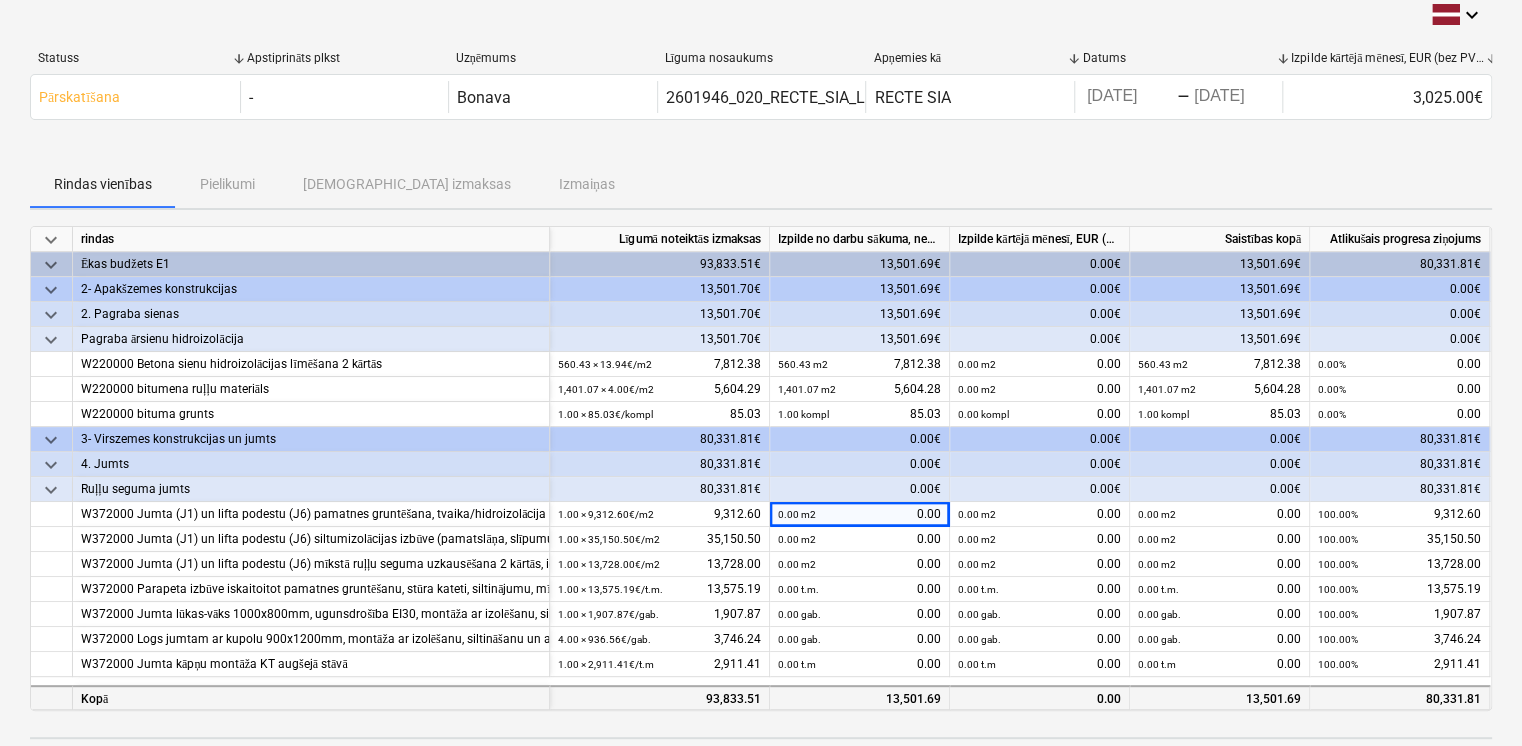 scroll, scrollTop: 0, scrollLeft: 0, axis: both 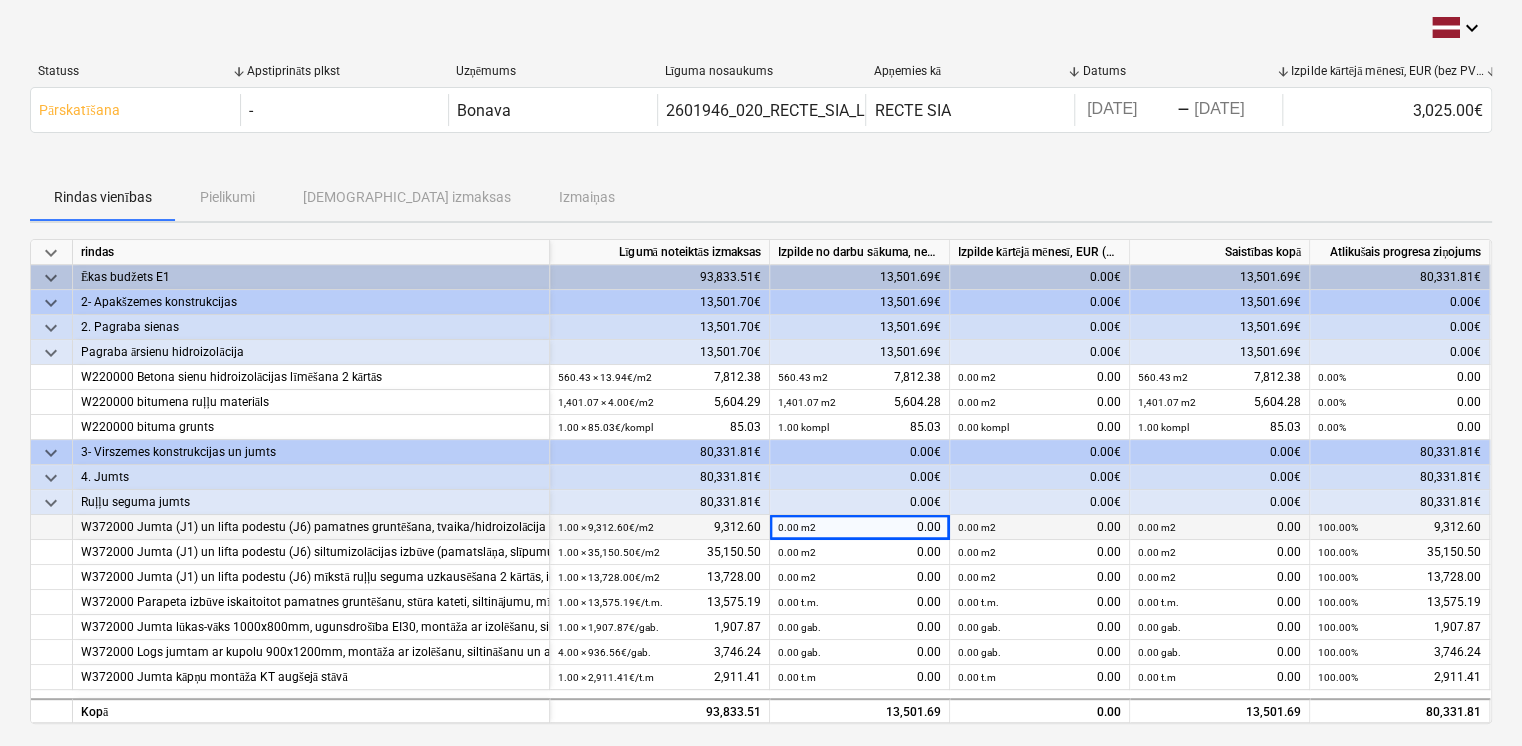 click on "0.00   m2 0.00" at bounding box center (859, 527) 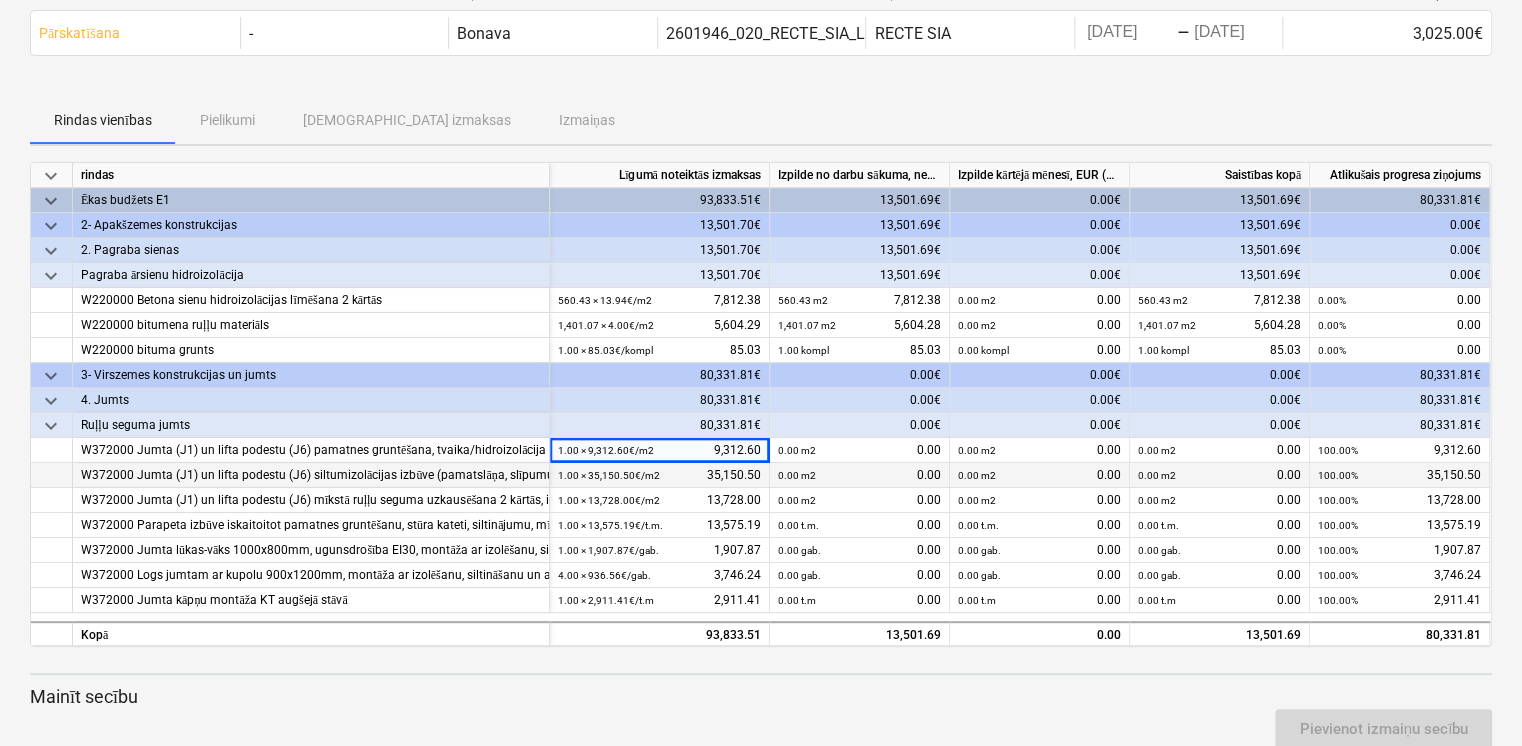 scroll, scrollTop: 200, scrollLeft: 0, axis: vertical 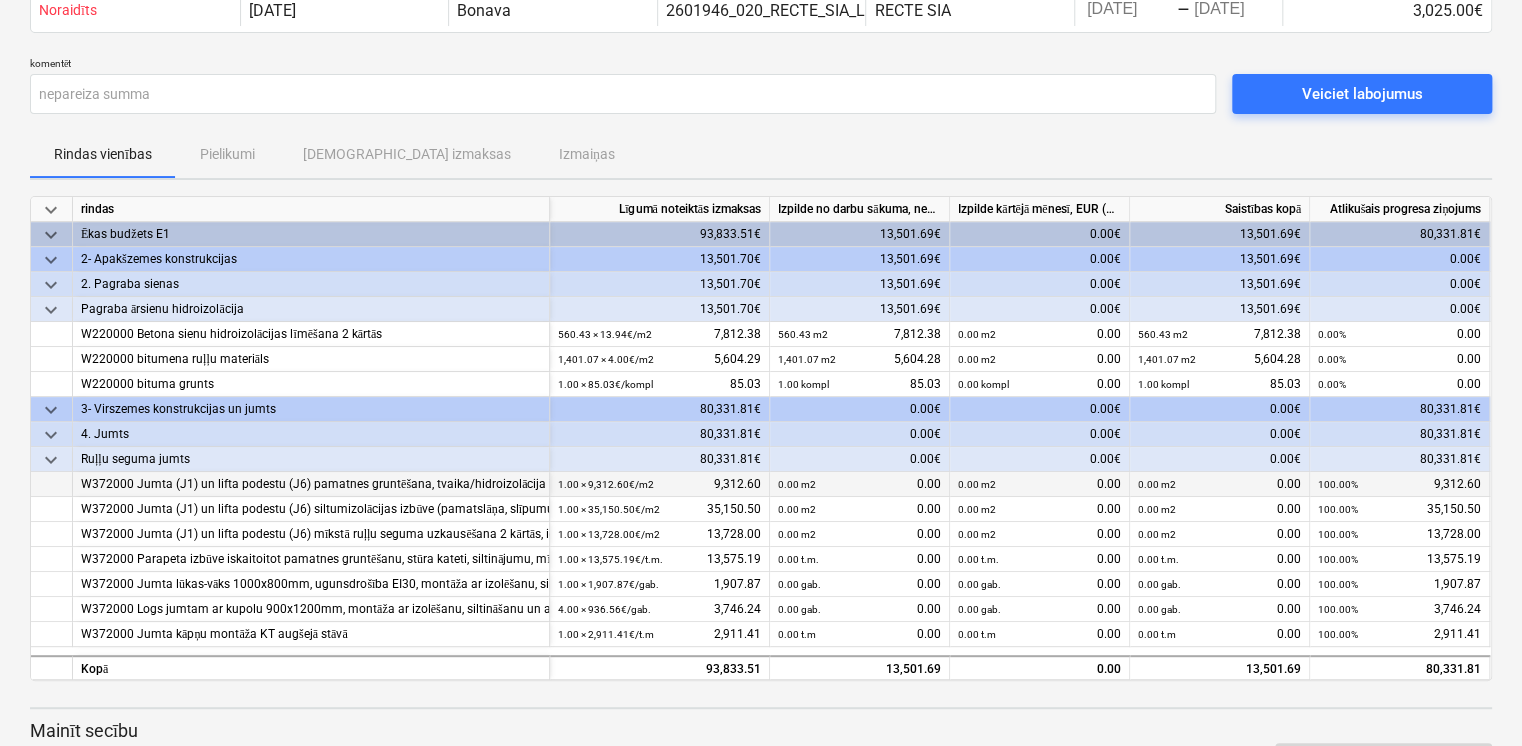 click on "0.00   m2 0.00" at bounding box center [1039, 484] 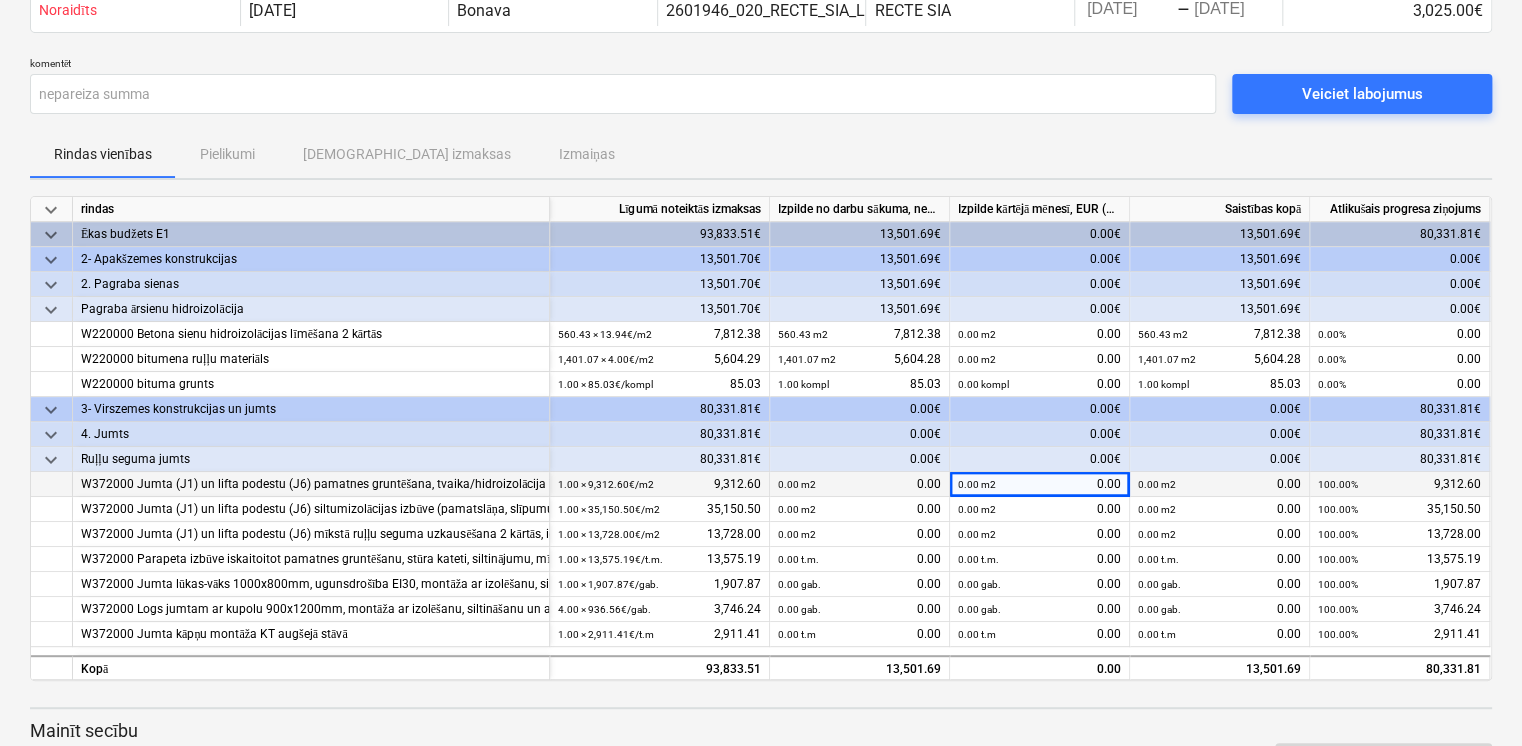 click on "0.00   m2 0.00" at bounding box center (859, 484) 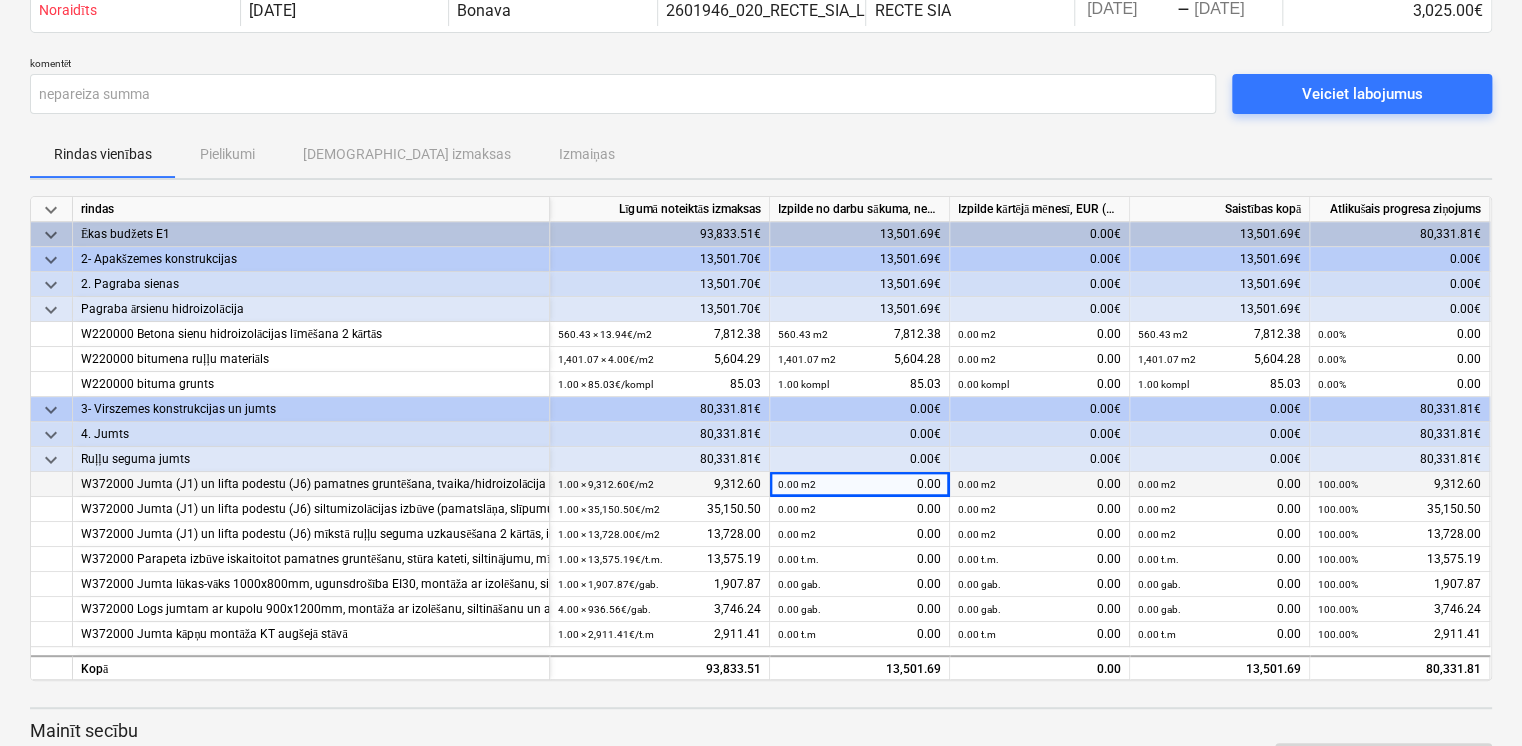 click on "0.00   m2 0.00" at bounding box center [1039, 484] 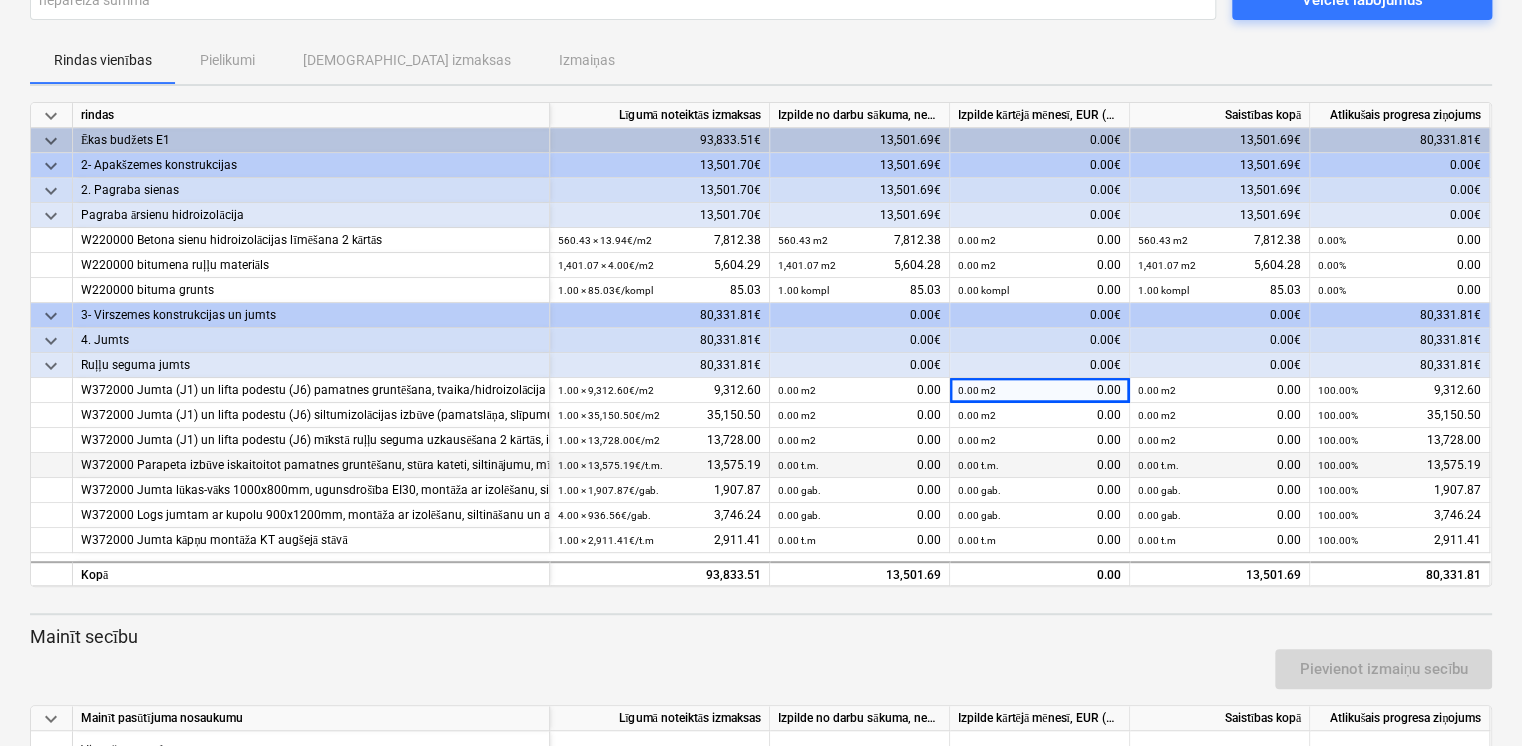 scroll, scrollTop: 200, scrollLeft: 0, axis: vertical 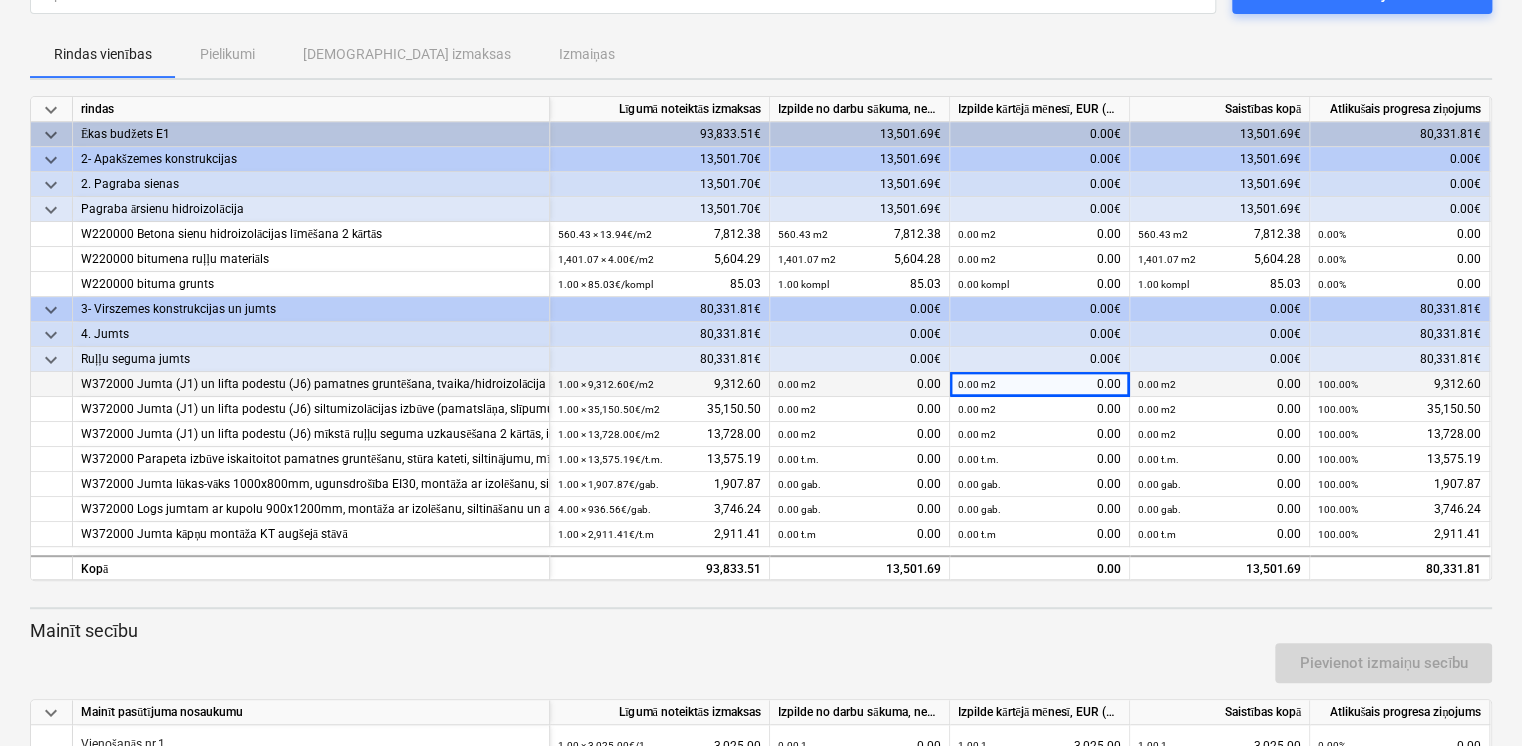 click on "0.00   m2 0.00" at bounding box center [1039, 384] 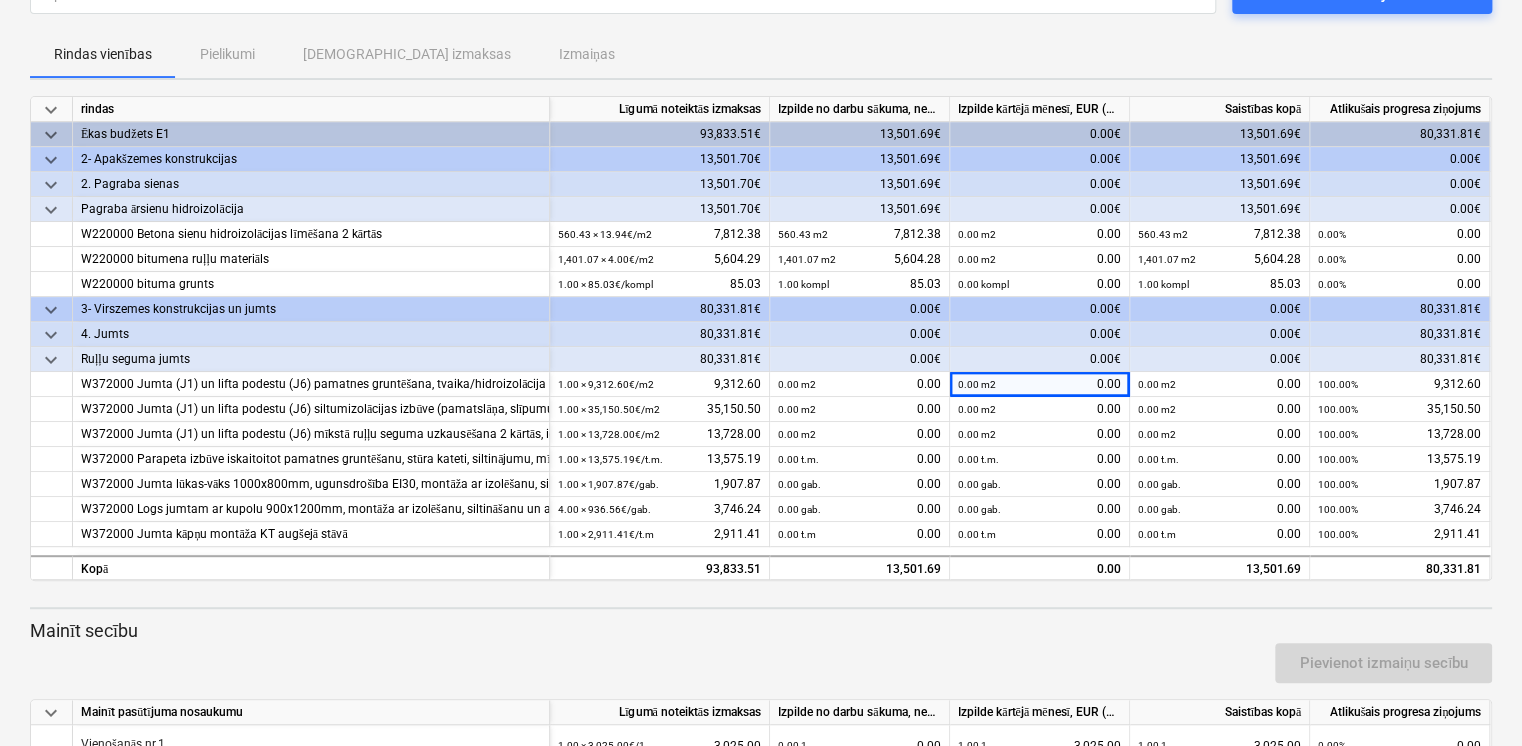 click on "keyboard_arrow_down Statuss Noraidīts plkst Uzņēmums Līguma nosaukums Apņemies kā Datums Izpilde kārtējā mēnesī, EUR  (bez PVN) Noraidīts [DATE] Bonava 2601946_020_RECTE_SIA_Ligums_Jumta_segums_VG24_1karta.pdf RECTE SIA [DATE] Press the down arrow key to interact with the calendar and
select a date. Press the question [PERSON_NAME] to get the keyboard shortcuts for changing dates. - [DATE] Press the down arrow key to interact with the calendar and
select a date. Press the question [PERSON_NAME] to get the keyboard shortcuts for changing dates. 3,025.00€ Please wait komentēt nepareiza summa Veiciet labojumus Rindas vienības Pielikumi Apstiprinātas izmaksas Izmaiņas keyboard_arrow_down rindas Līgumā noteiktās izmaksas Izpilde no darbu sākuma, neskaitot kārtējā mēneša izpildi Izpilde kārtējā mēnesī, EUR  (bez PVN) Saistības kopā Atlikušais progresa ziņojums keyboard_arrow_down  Ēkas budžets E1  93,833.51€ 13,501.69€ 0.00€ 13,501.69€ 80,331.81€ 13,501.70€ /" at bounding box center [761, 323] 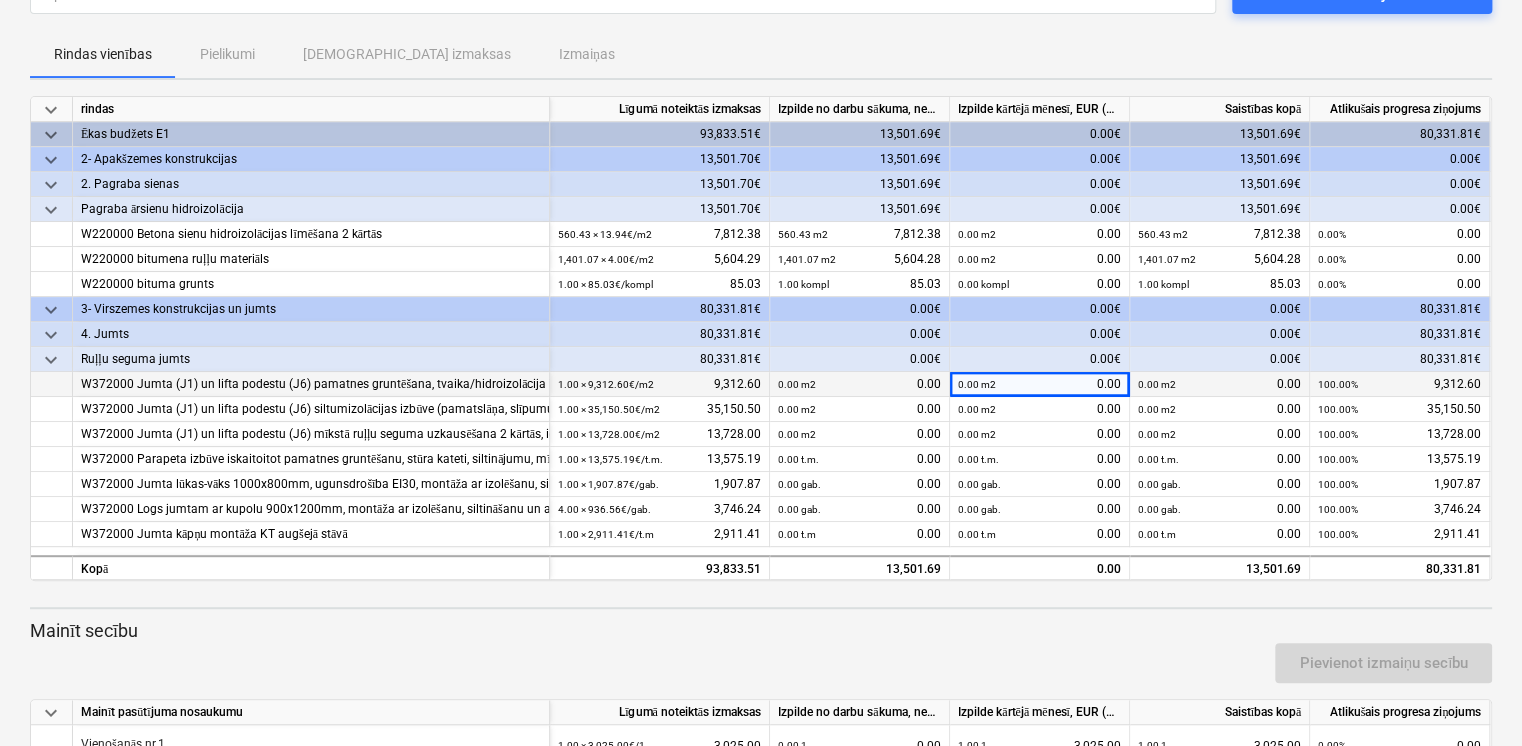click on "0.00   m2 0.00" at bounding box center [1039, 384] 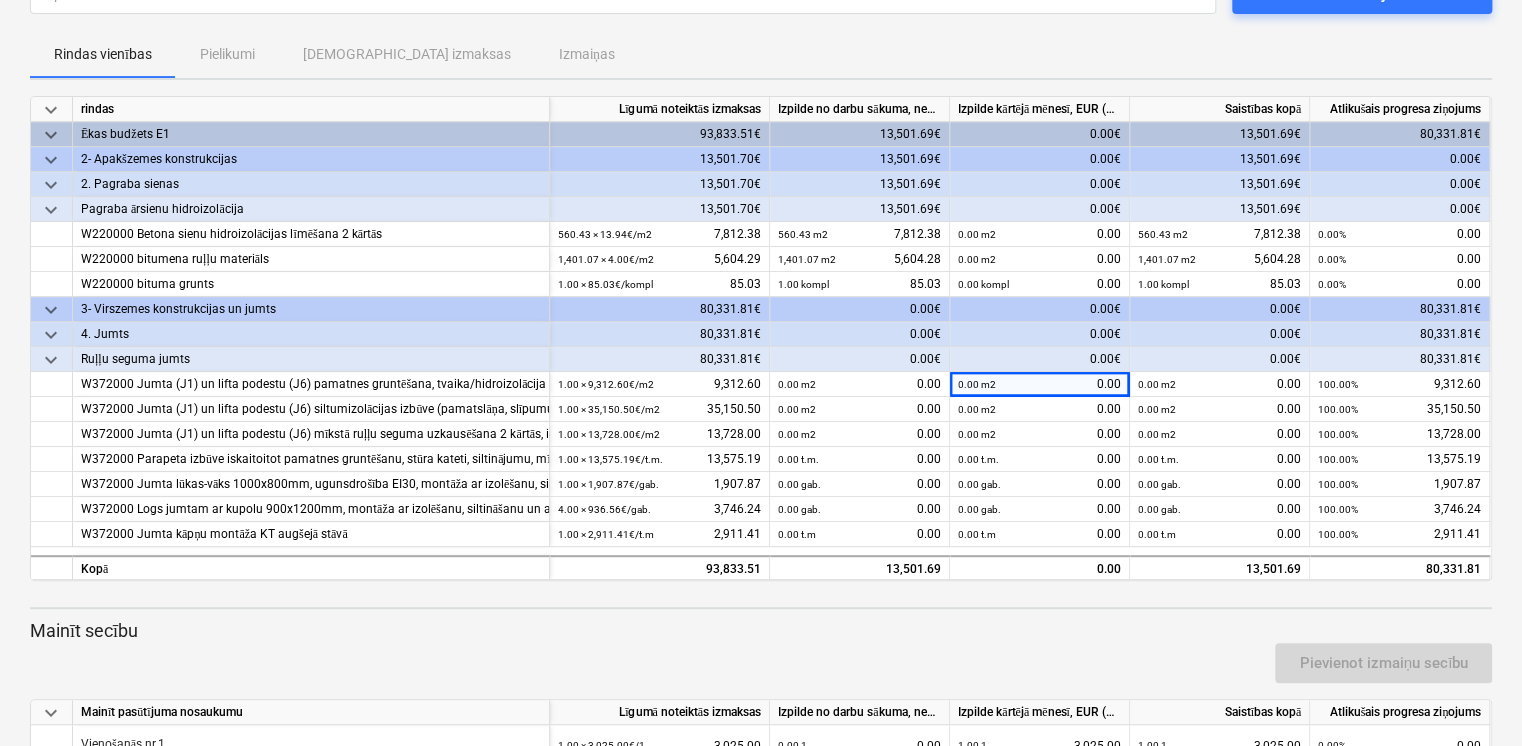 click on "Mainīt secību" at bounding box center [761, 631] 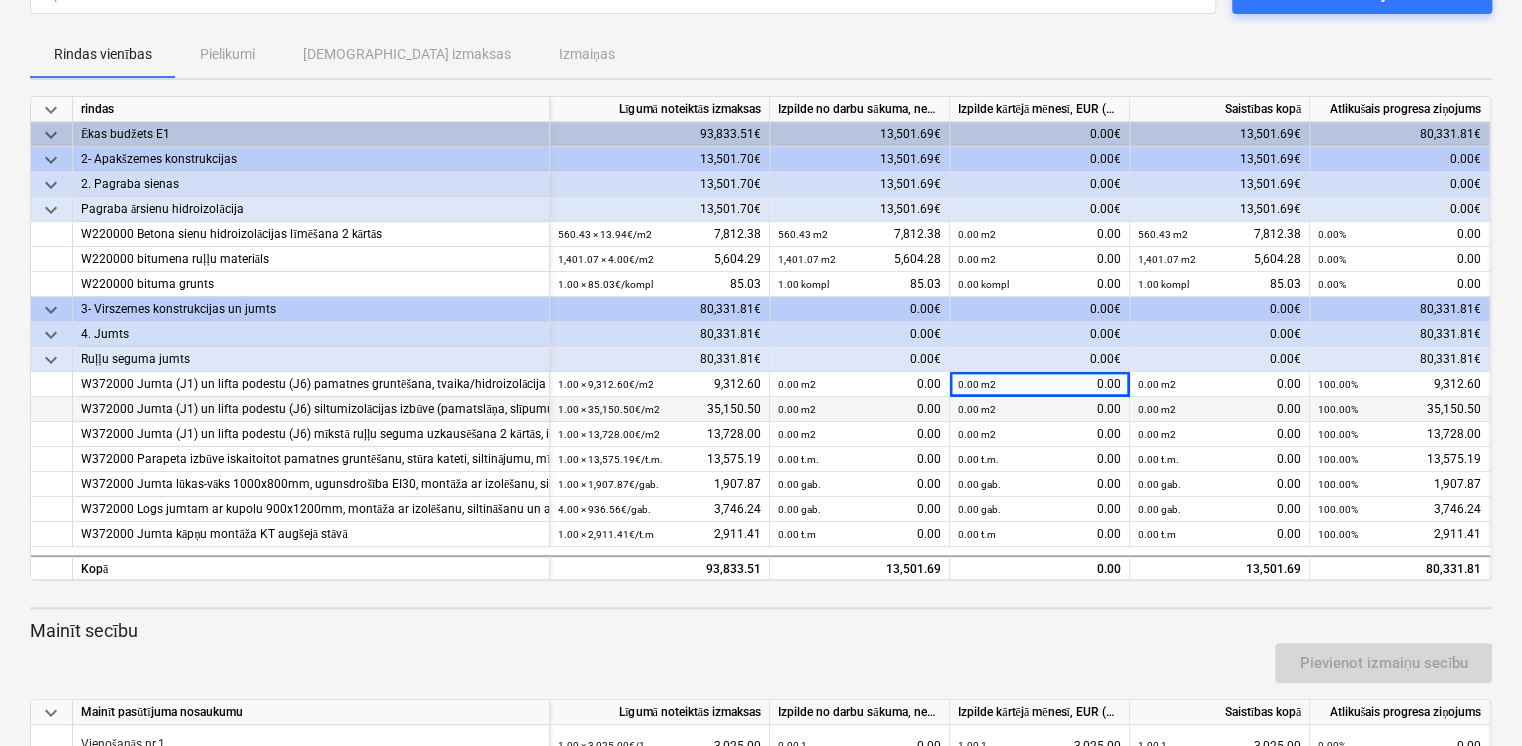 click on "0.00   m2 0.00" at bounding box center (1039, 409) 